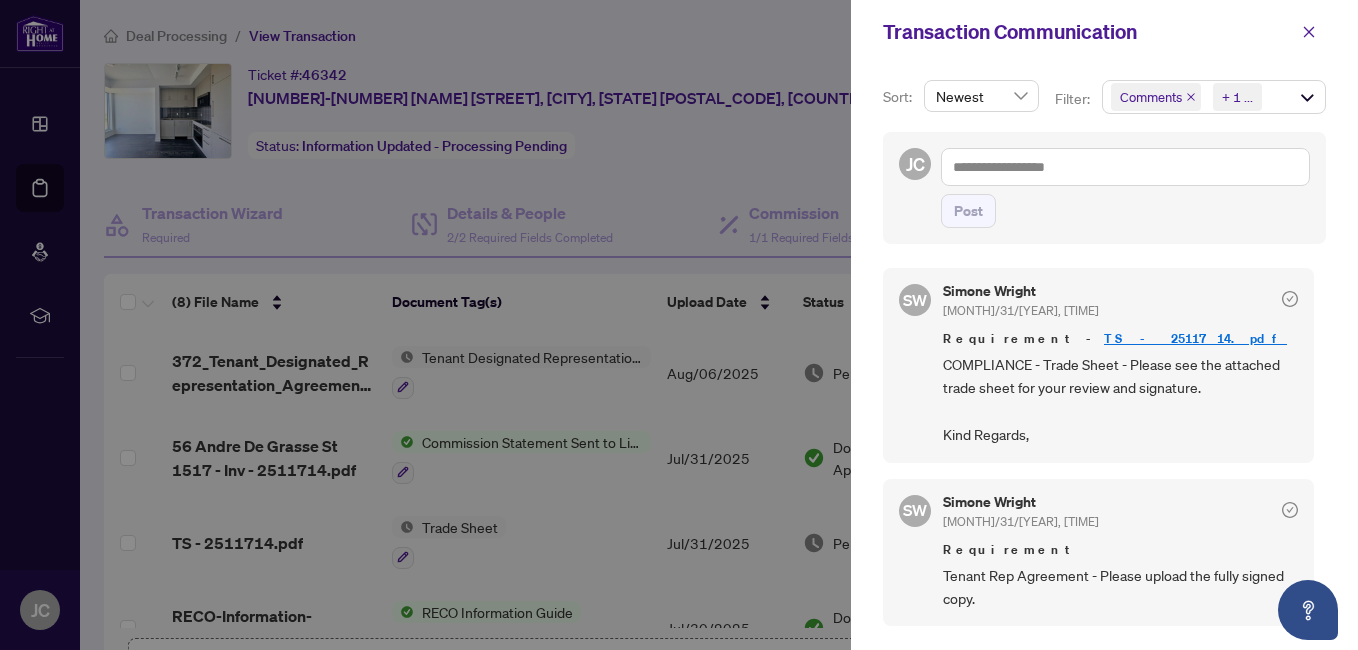 scroll, scrollTop: 0, scrollLeft: 0, axis: both 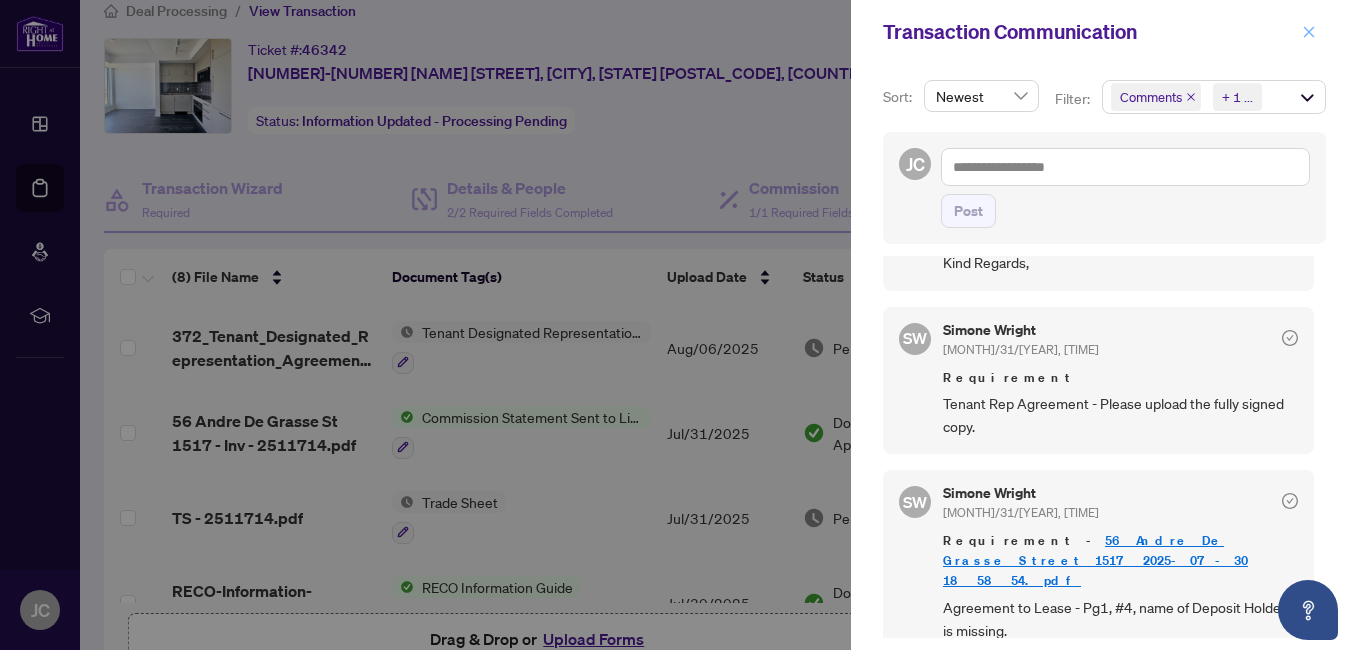 click 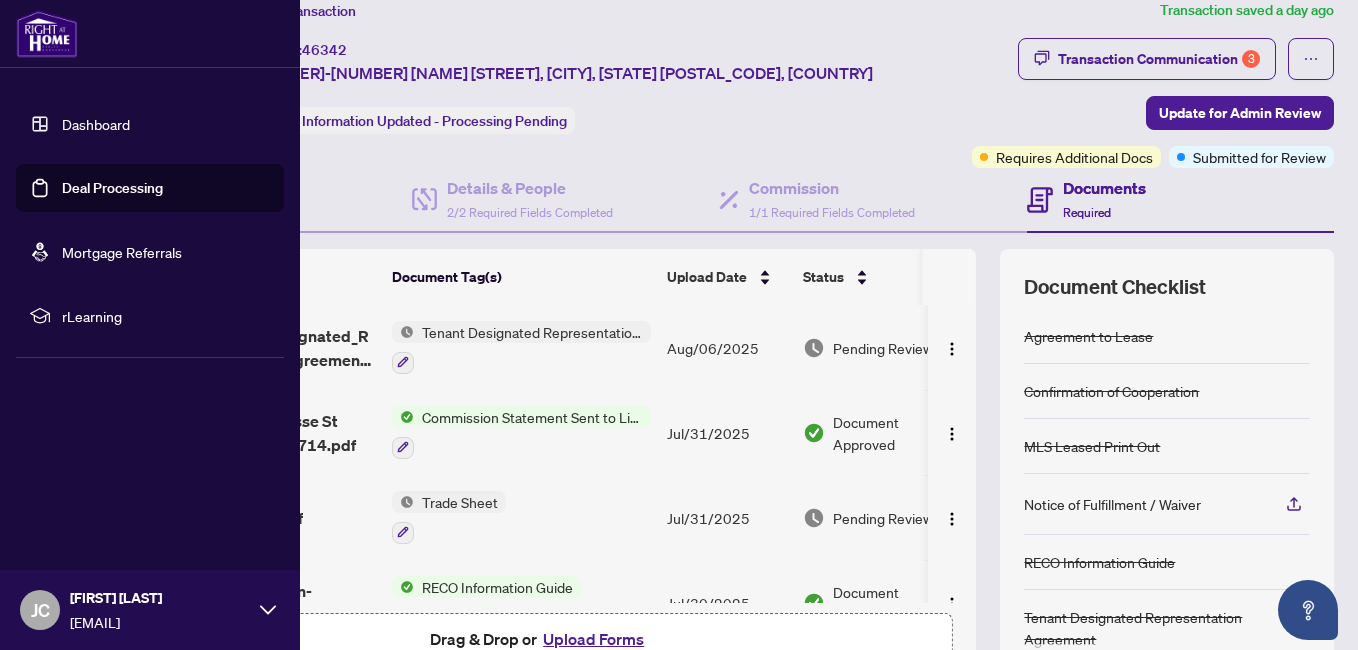 click on "Dashboard" at bounding box center (96, 124) 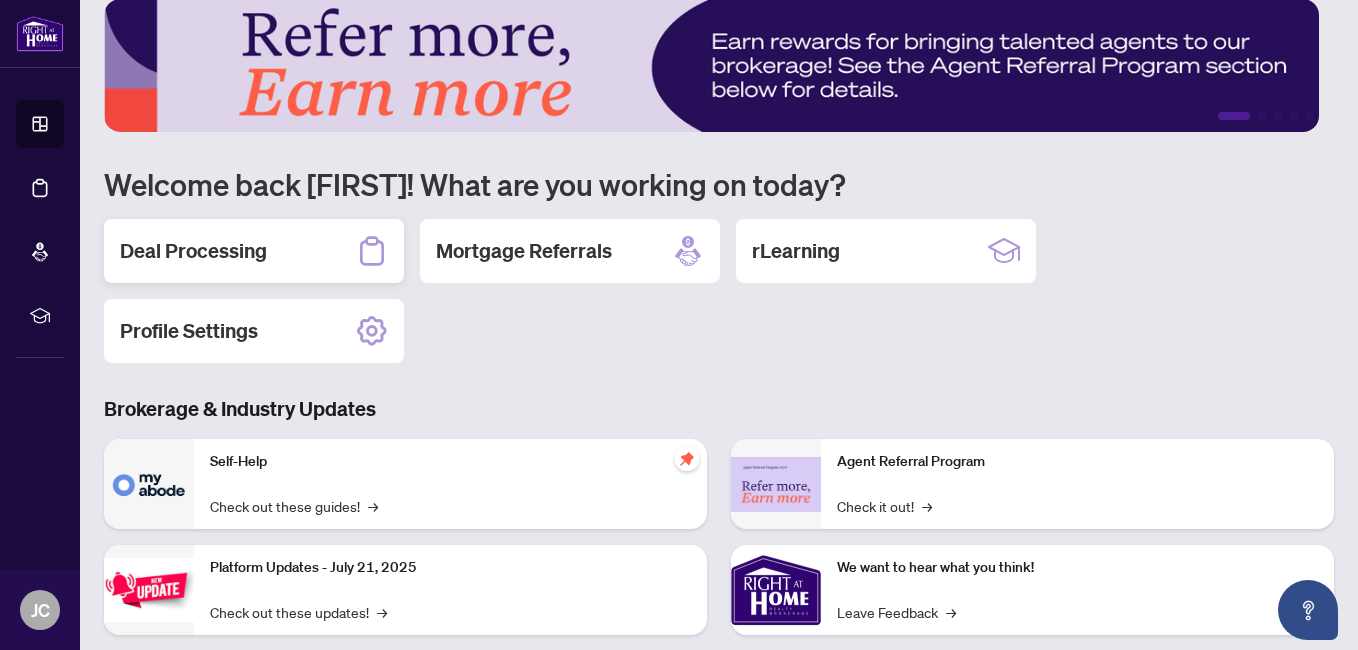 click on "Deal Processing" at bounding box center (193, 251) 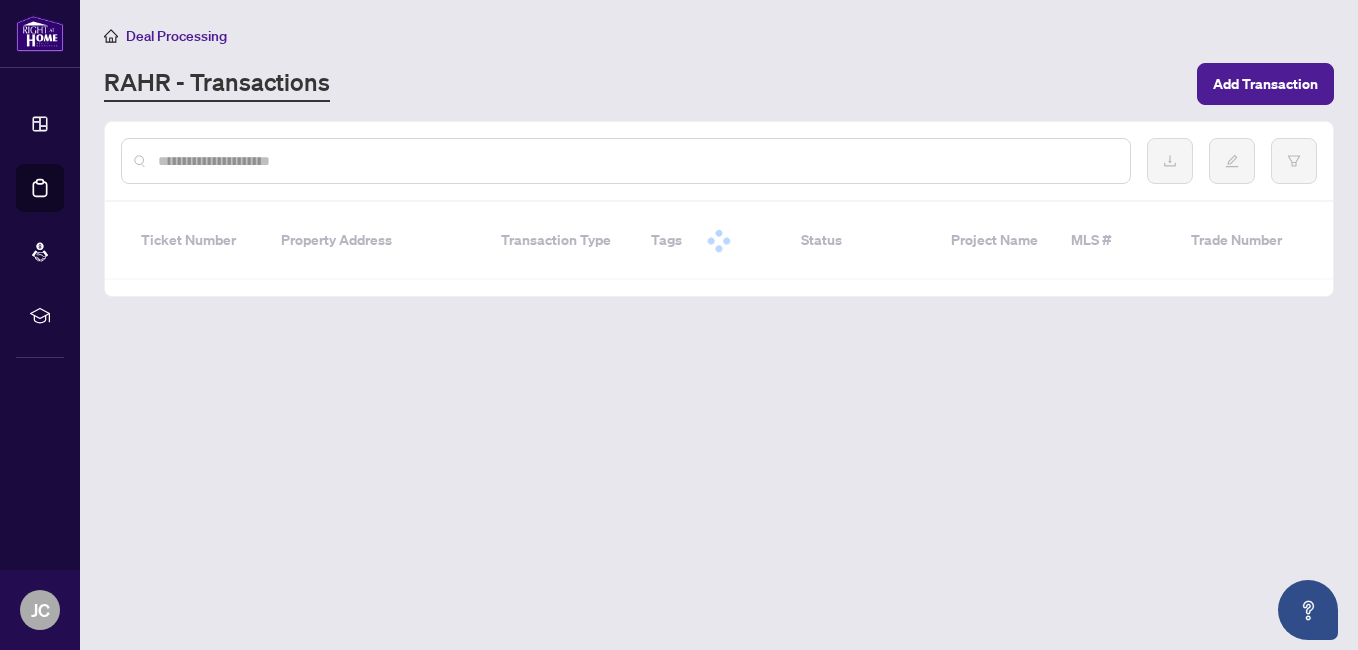 scroll, scrollTop: 0, scrollLeft: 0, axis: both 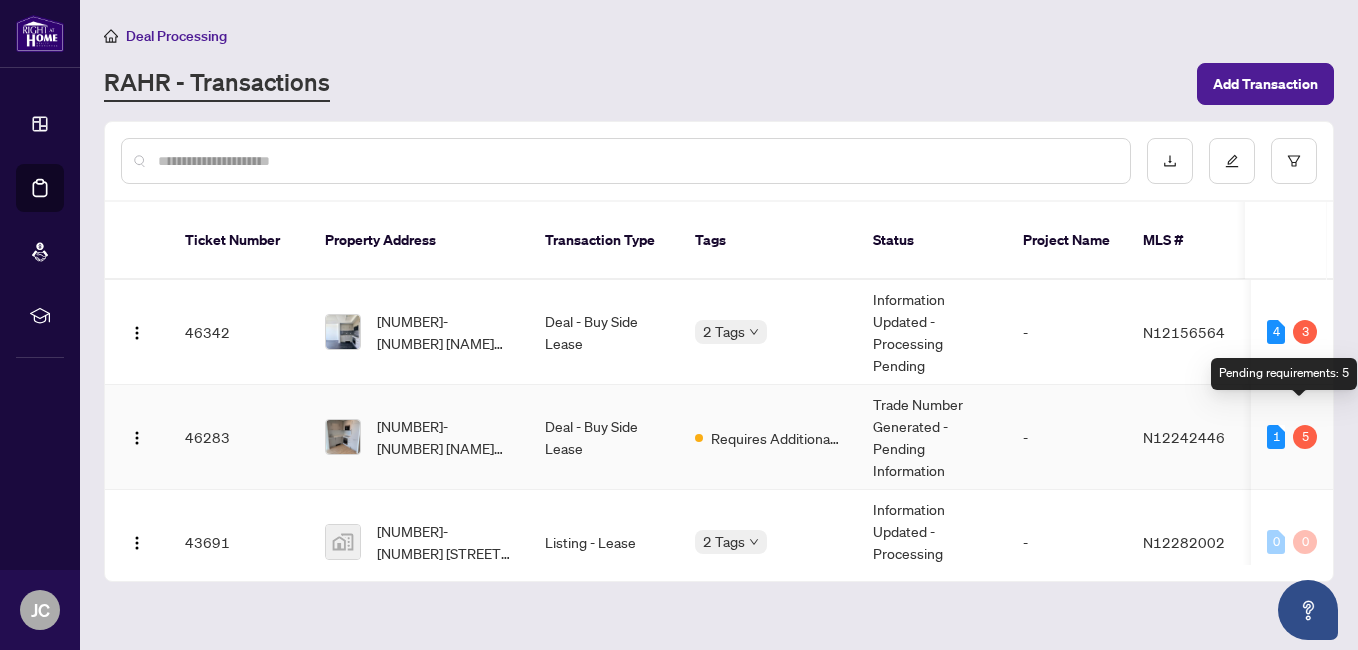 click on "5" at bounding box center (1305, 437) 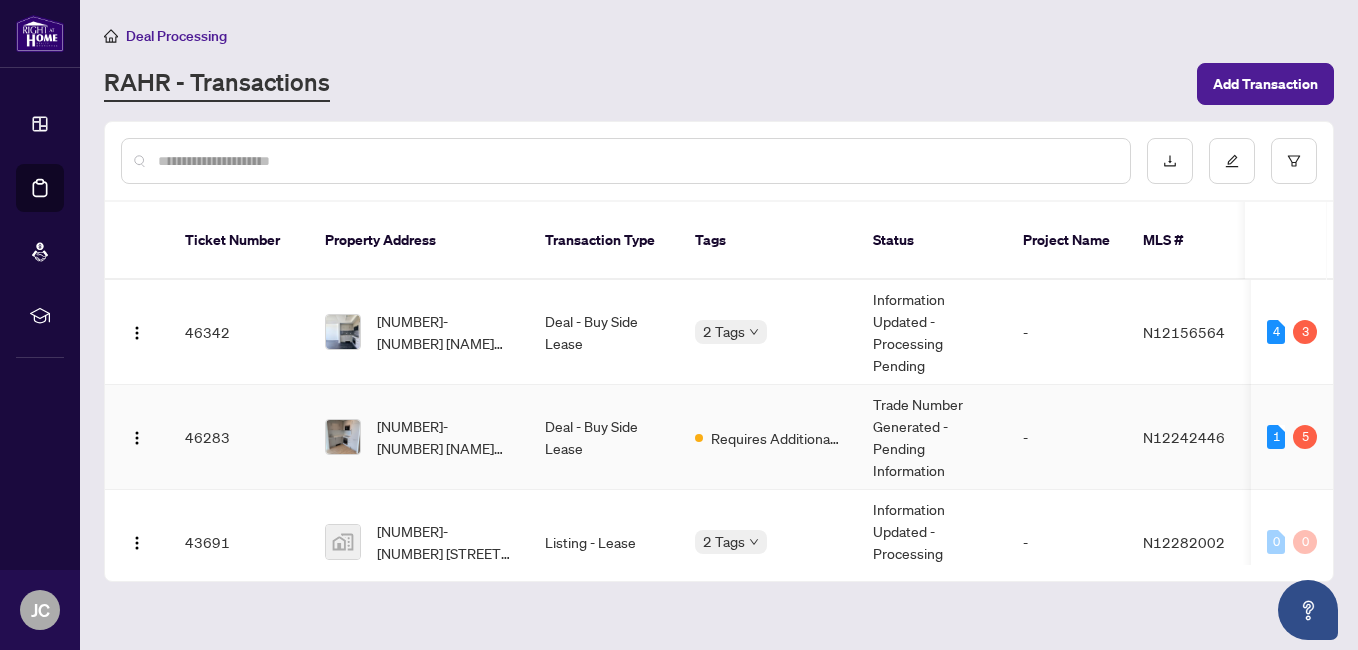 click on "Deal - Buy Side Lease" at bounding box center [604, 437] 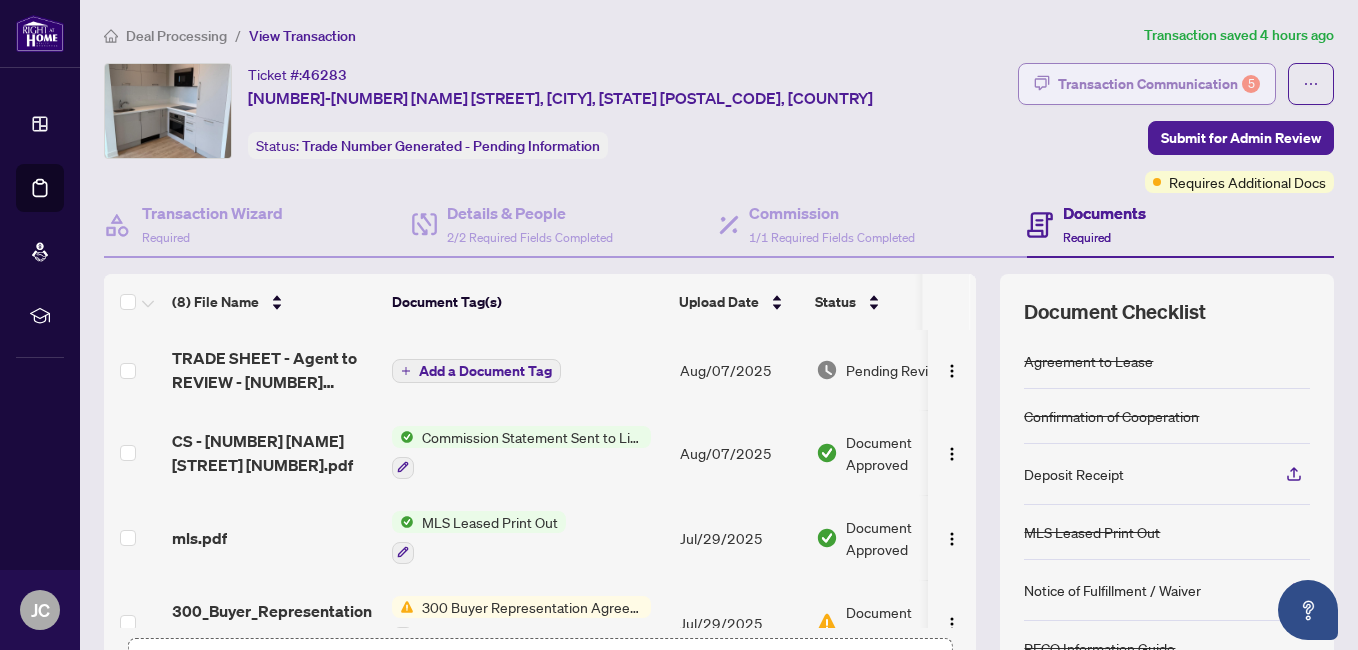 click on "Transaction Communication 5" at bounding box center (1159, 84) 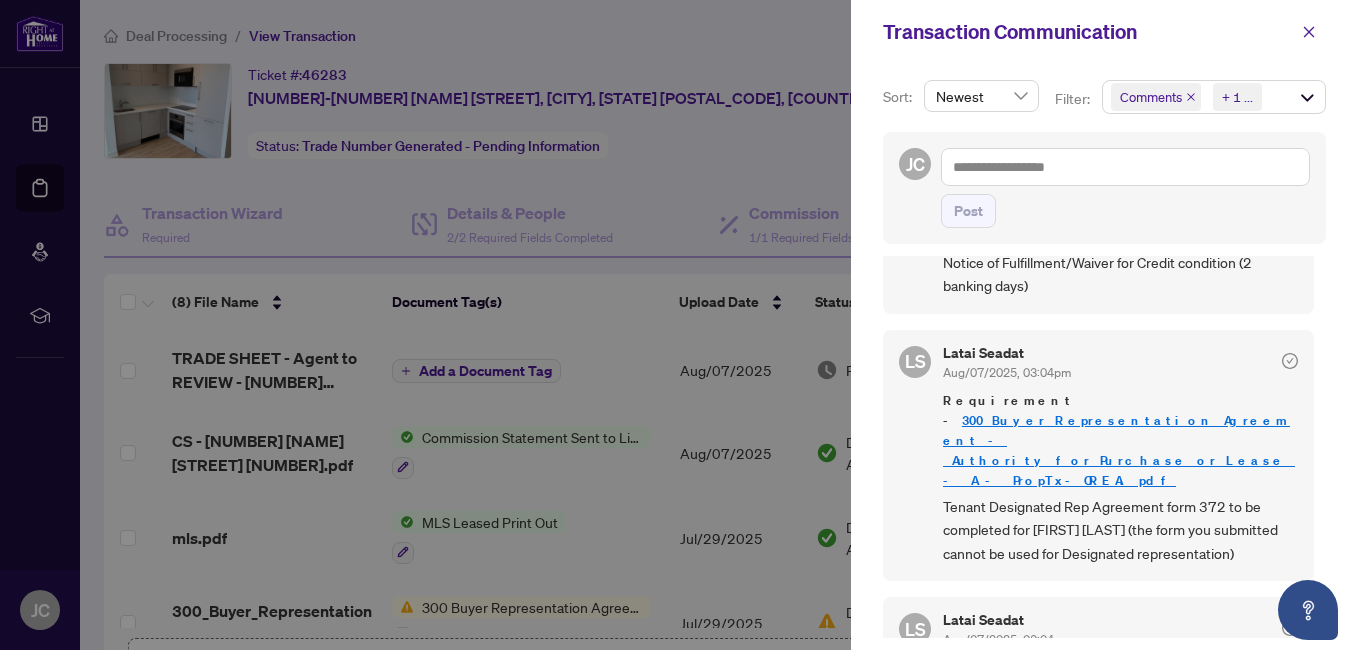 scroll, scrollTop: 300, scrollLeft: 0, axis: vertical 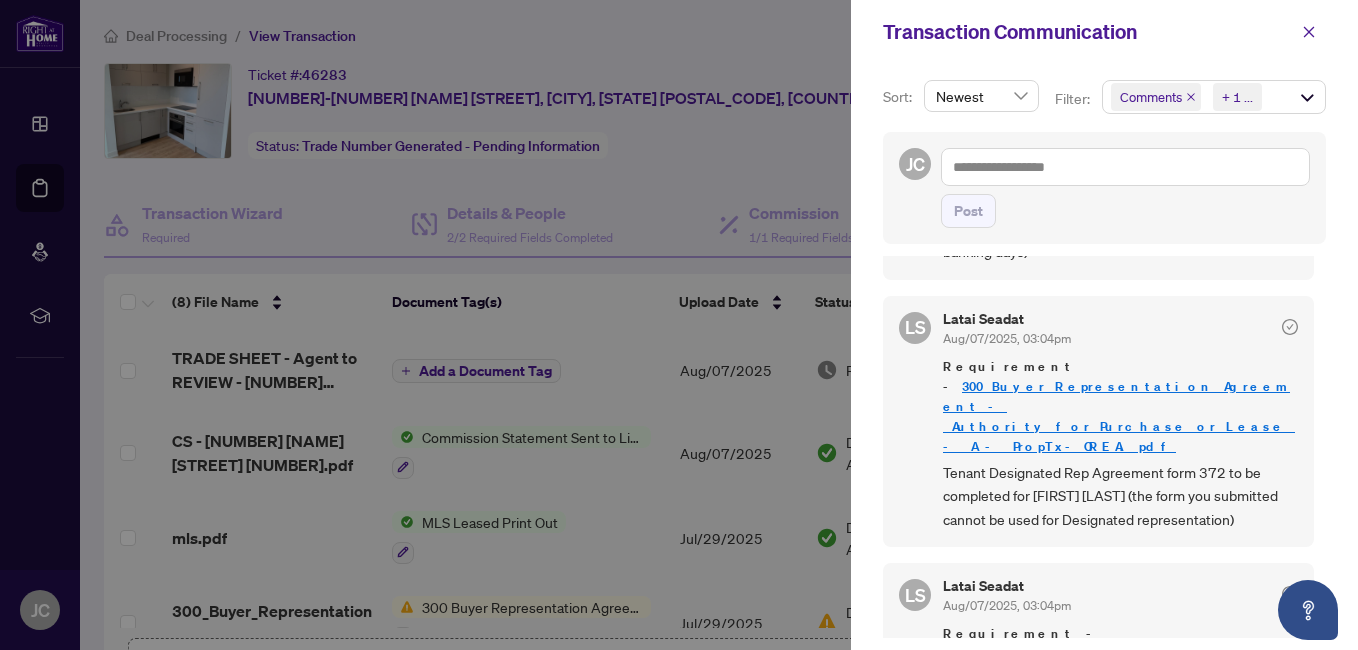 click at bounding box center (679, 325) 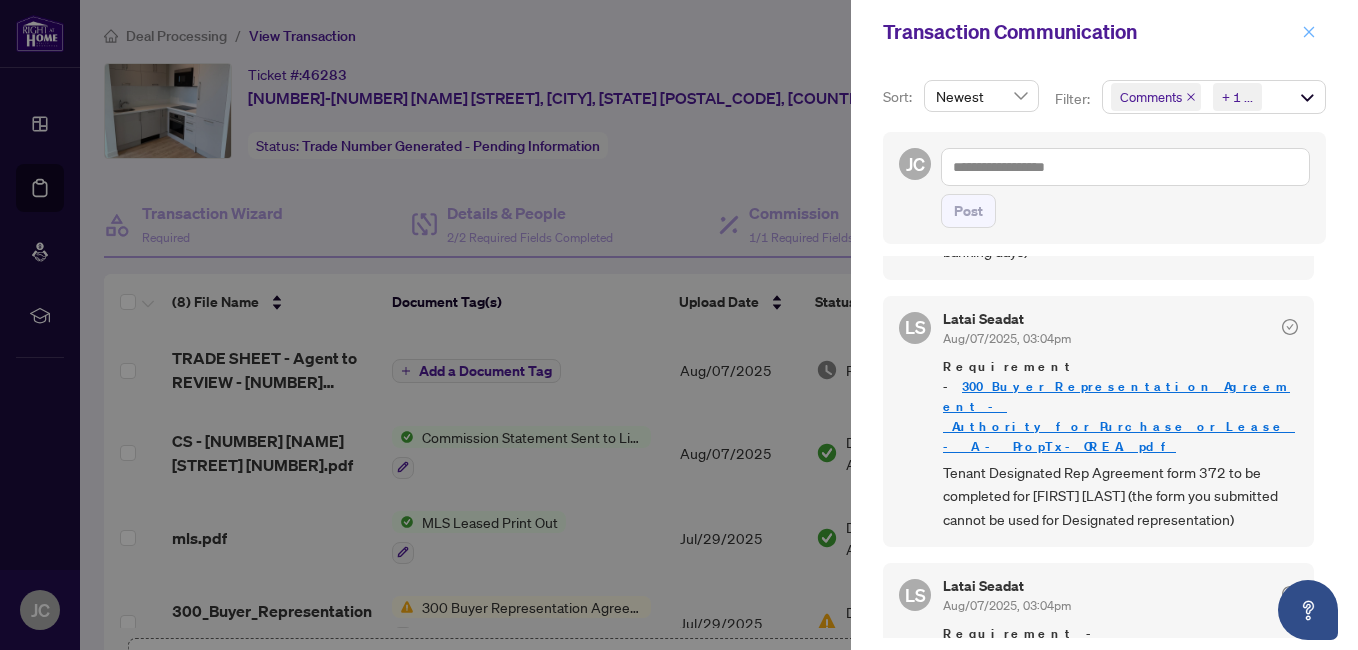 click 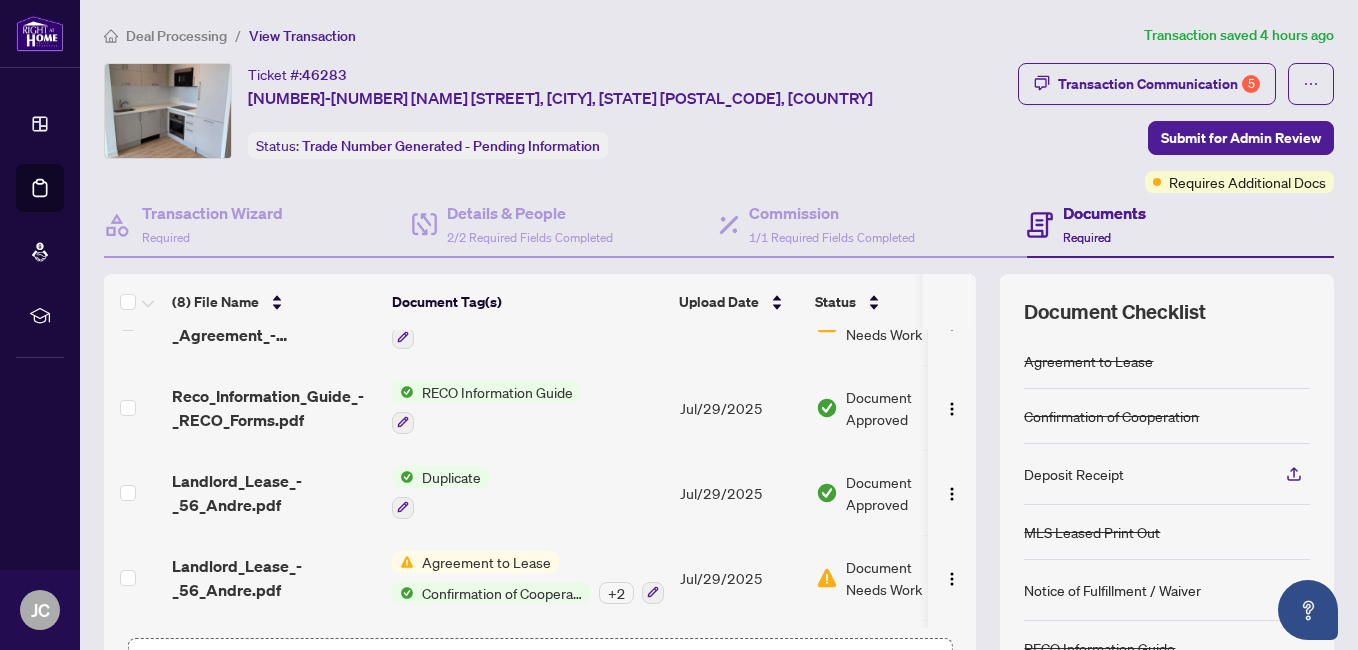 scroll, scrollTop: 381, scrollLeft: 0, axis: vertical 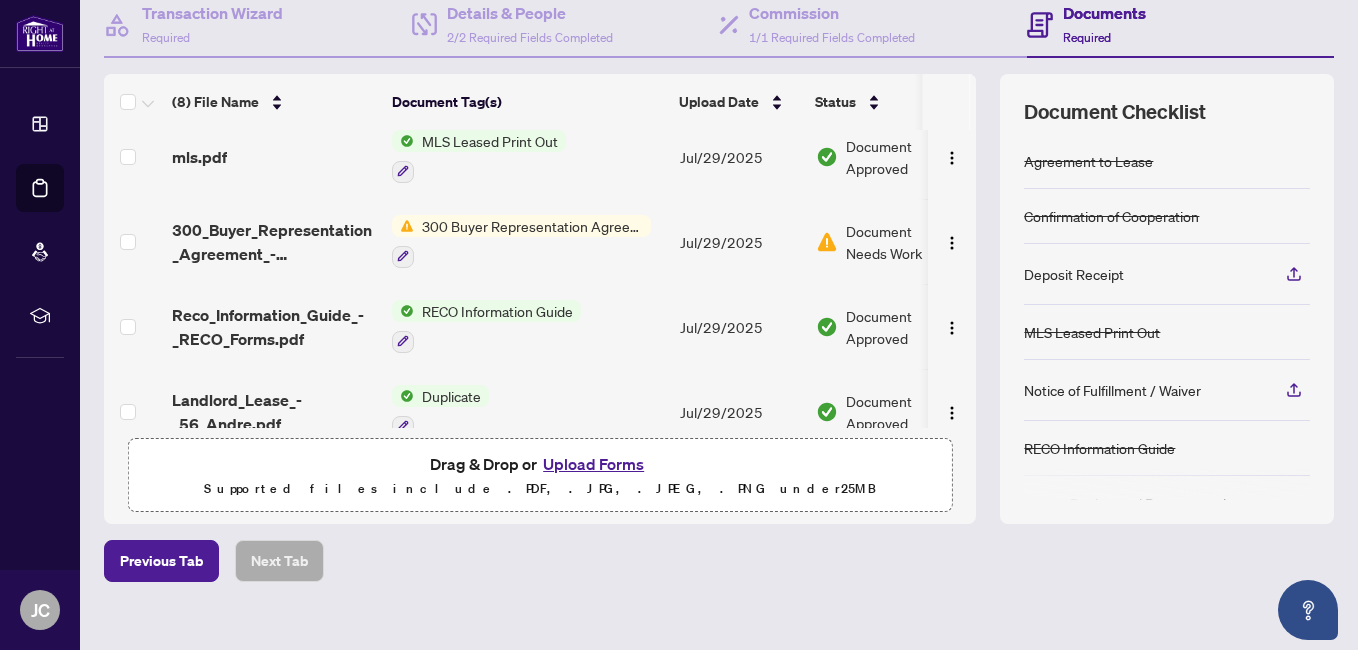 click on "300 Buyer Representation Agreement - Authority for Purchase or Lease" at bounding box center [532, 226] 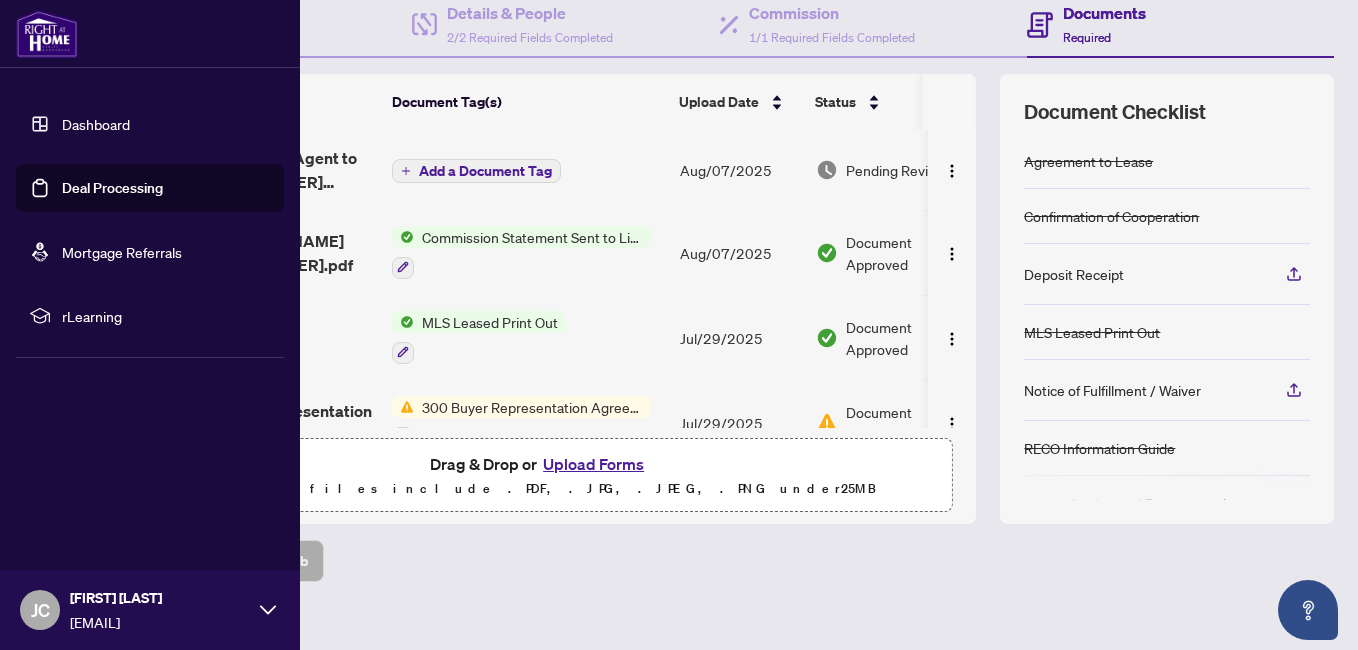click on "Dashboard" at bounding box center (96, 124) 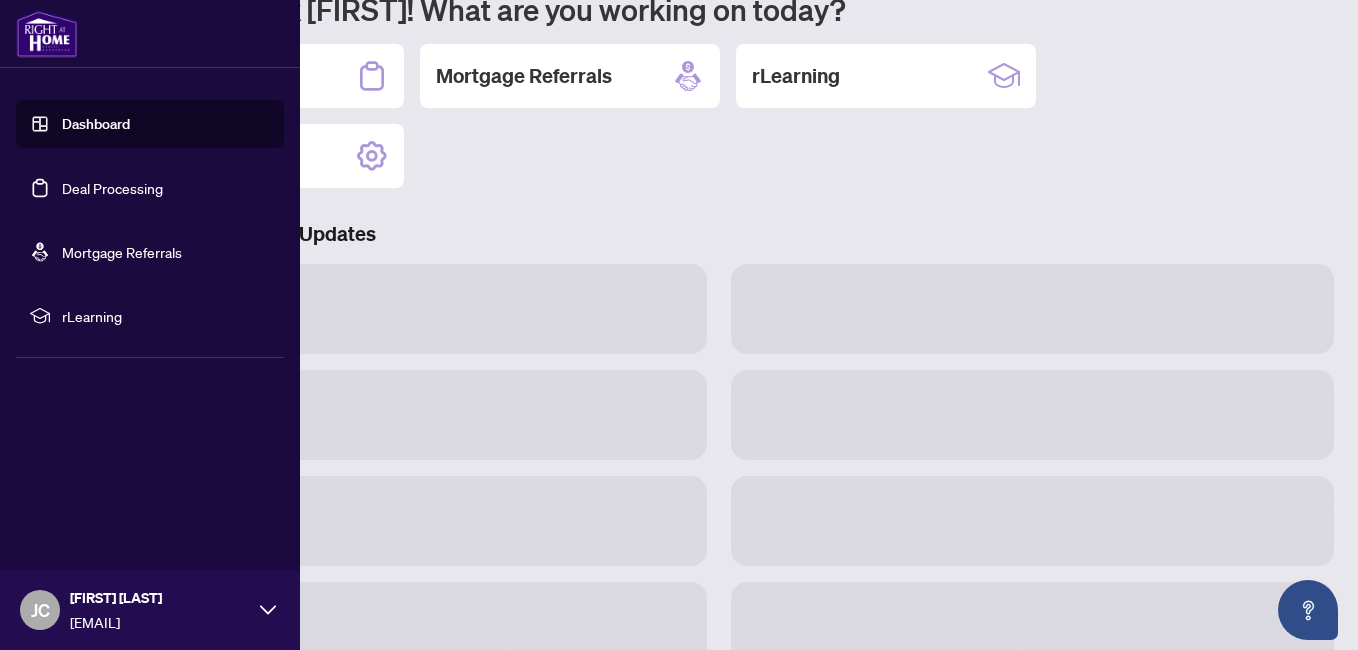 scroll, scrollTop: 199, scrollLeft: 0, axis: vertical 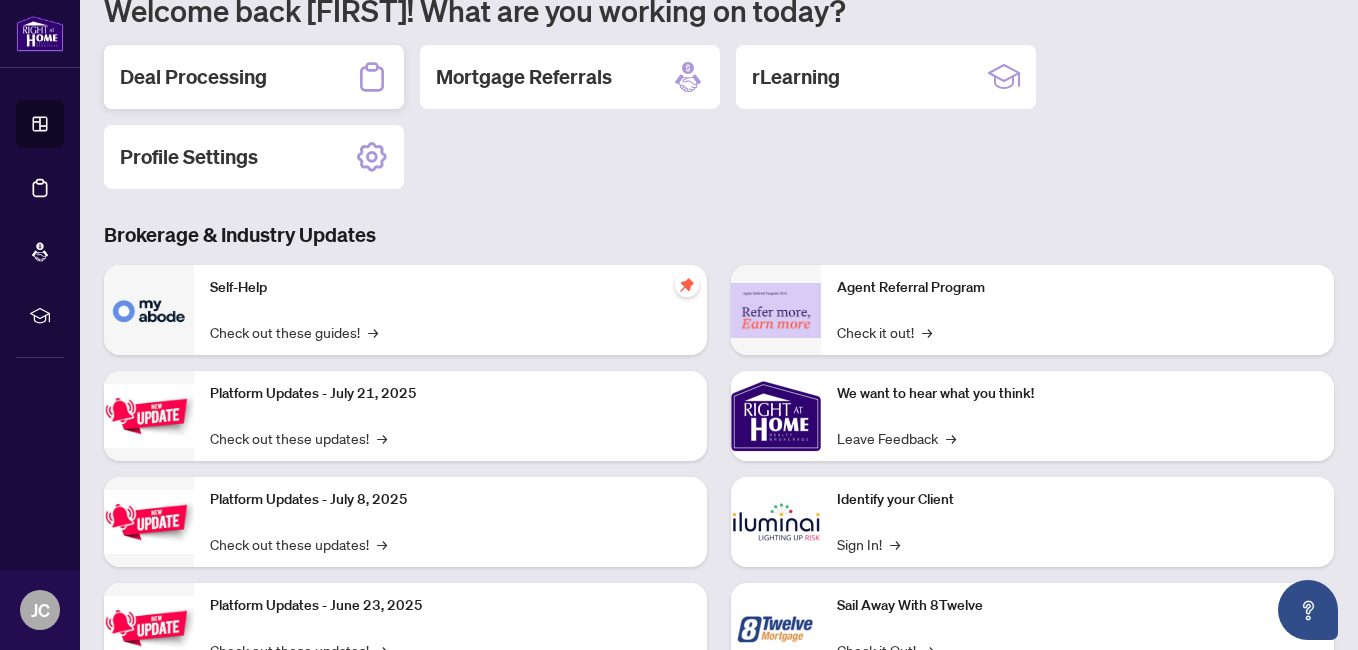 click on "Deal Processing" at bounding box center (193, 77) 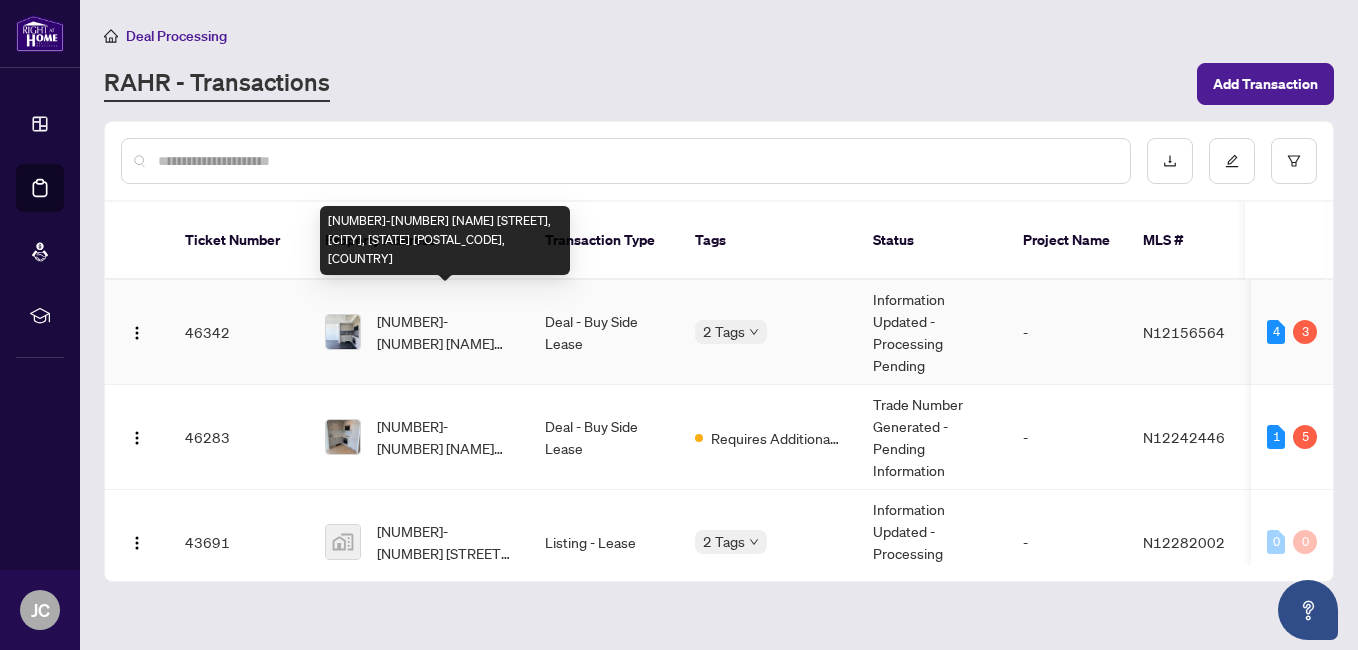 click on "1517-56 Andre De Grasse St, Markham, Ontario L6G 0H9, Canada" at bounding box center [445, 332] 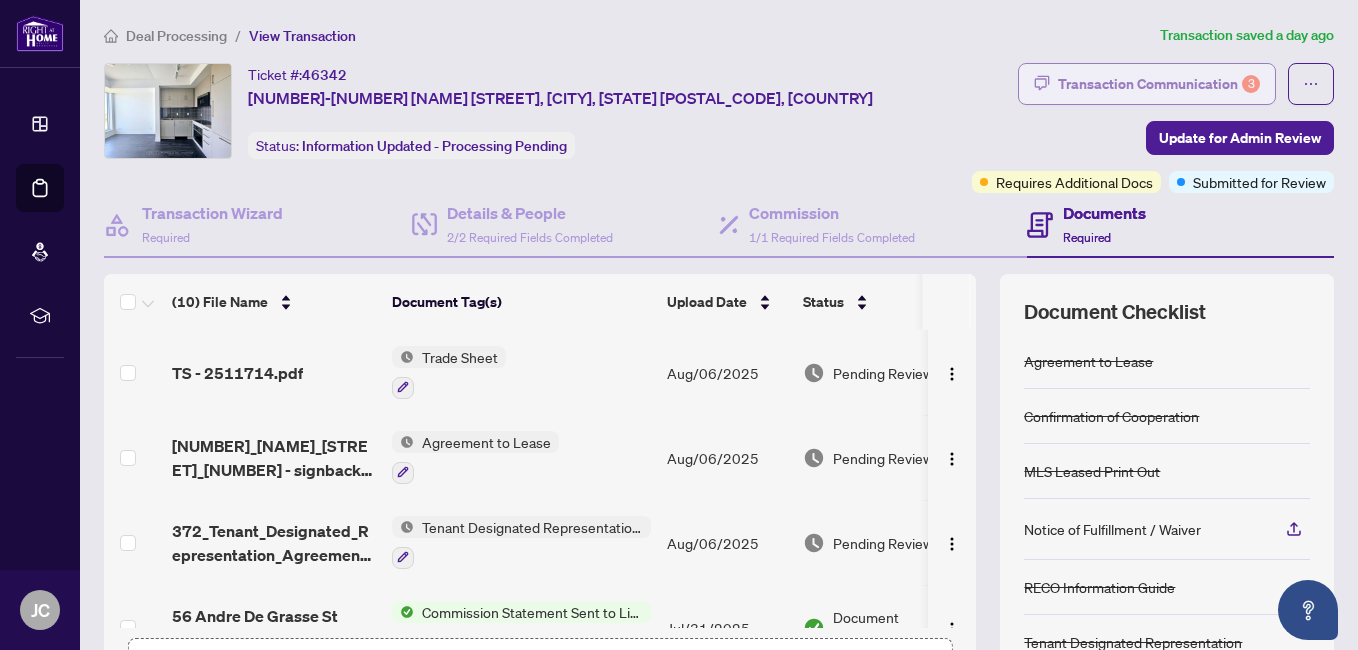 click on "Transaction Communication 3" at bounding box center [1159, 84] 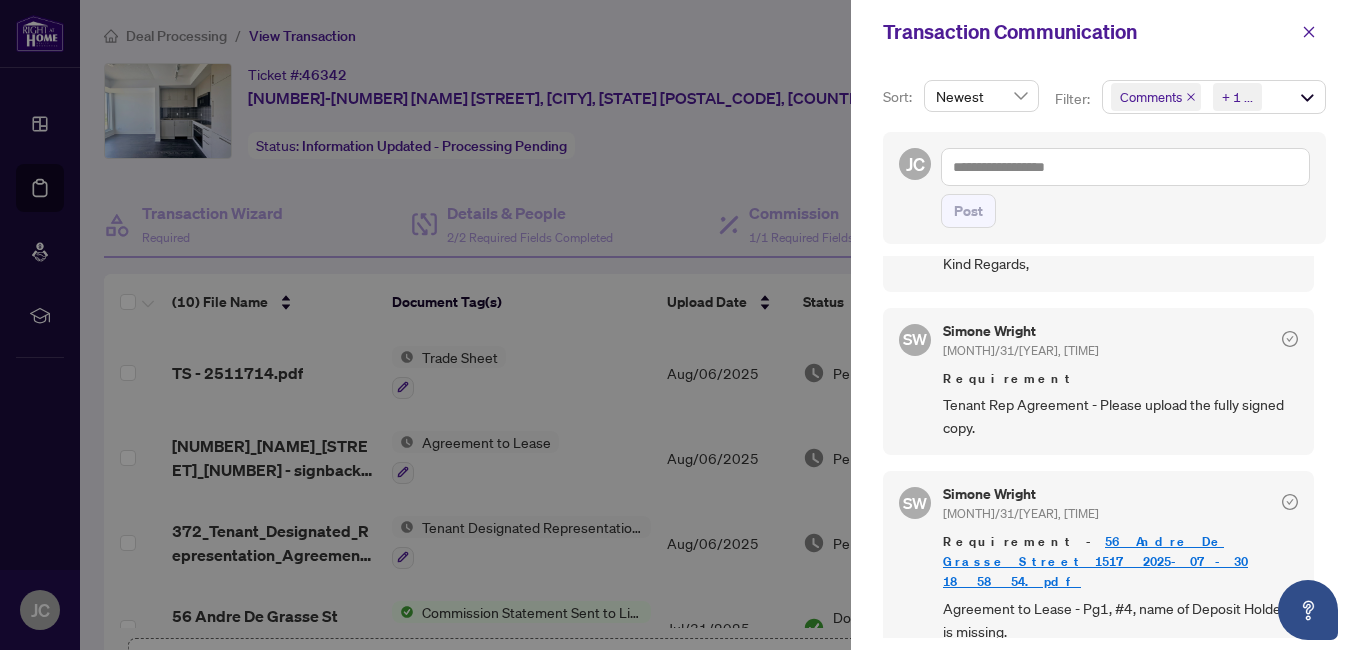 scroll, scrollTop: 172, scrollLeft: 0, axis: vertical 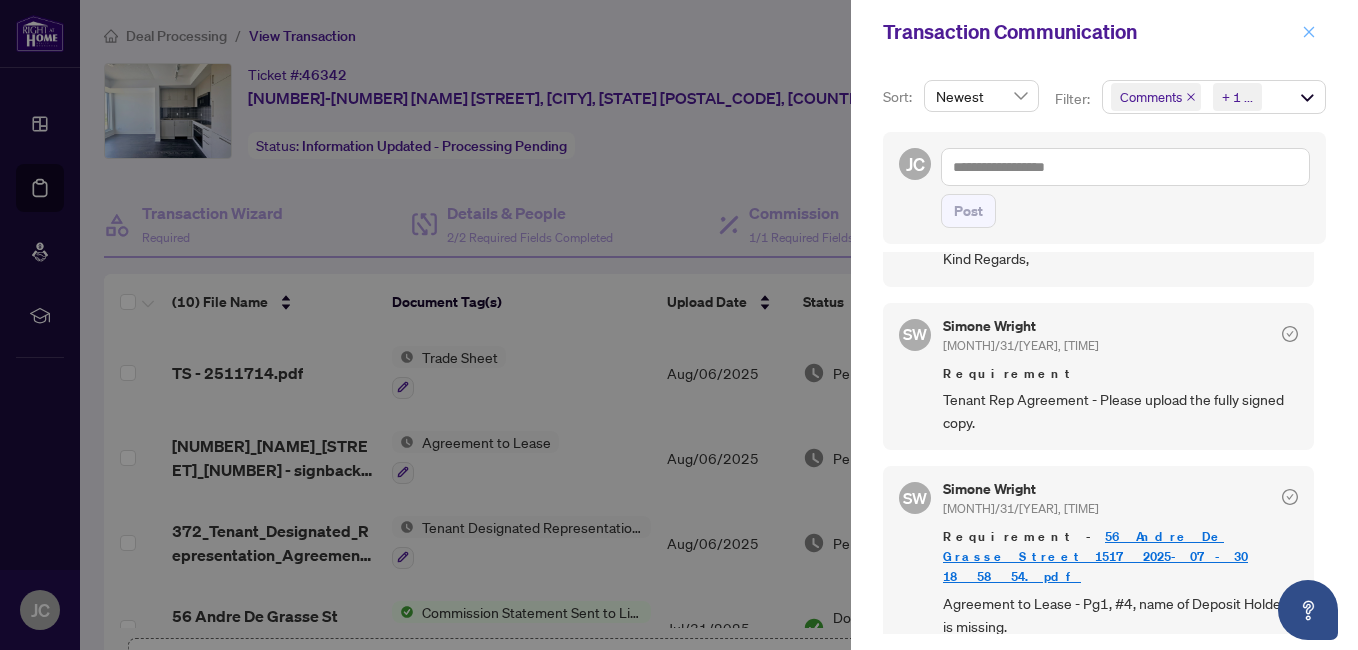 click 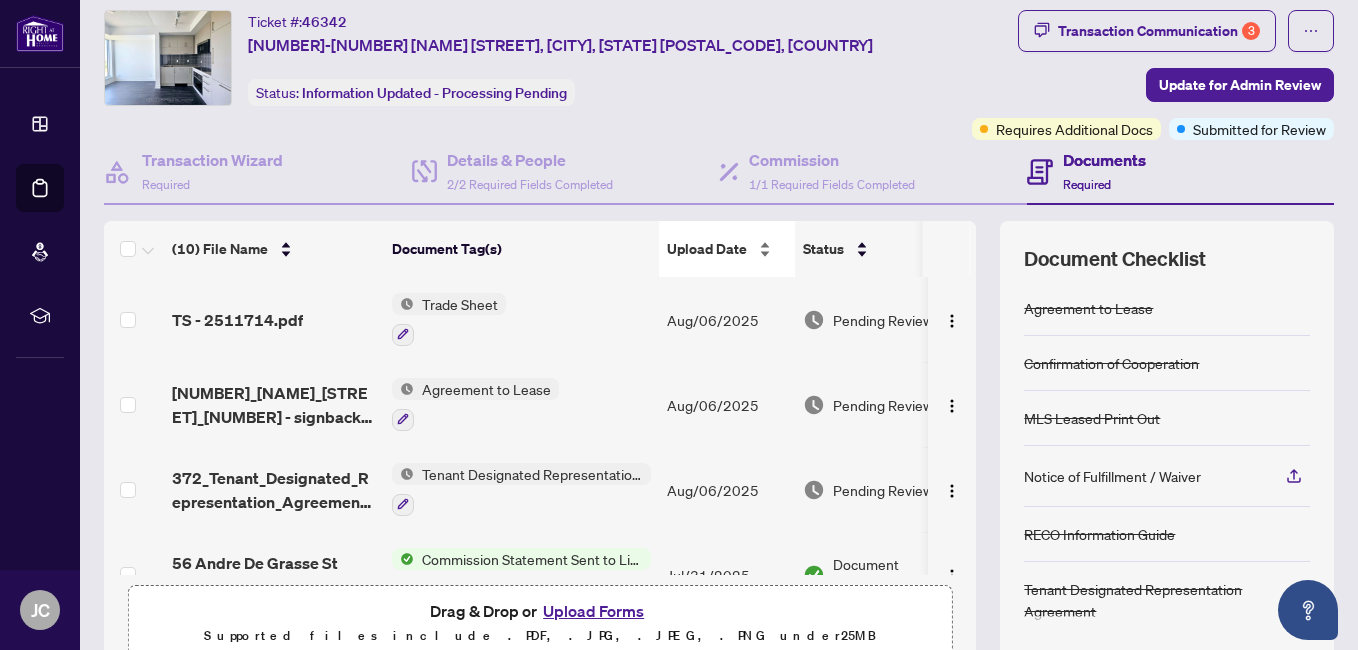 scroll, scrollTop: 100, scrollLeft: 0, axis: vertical 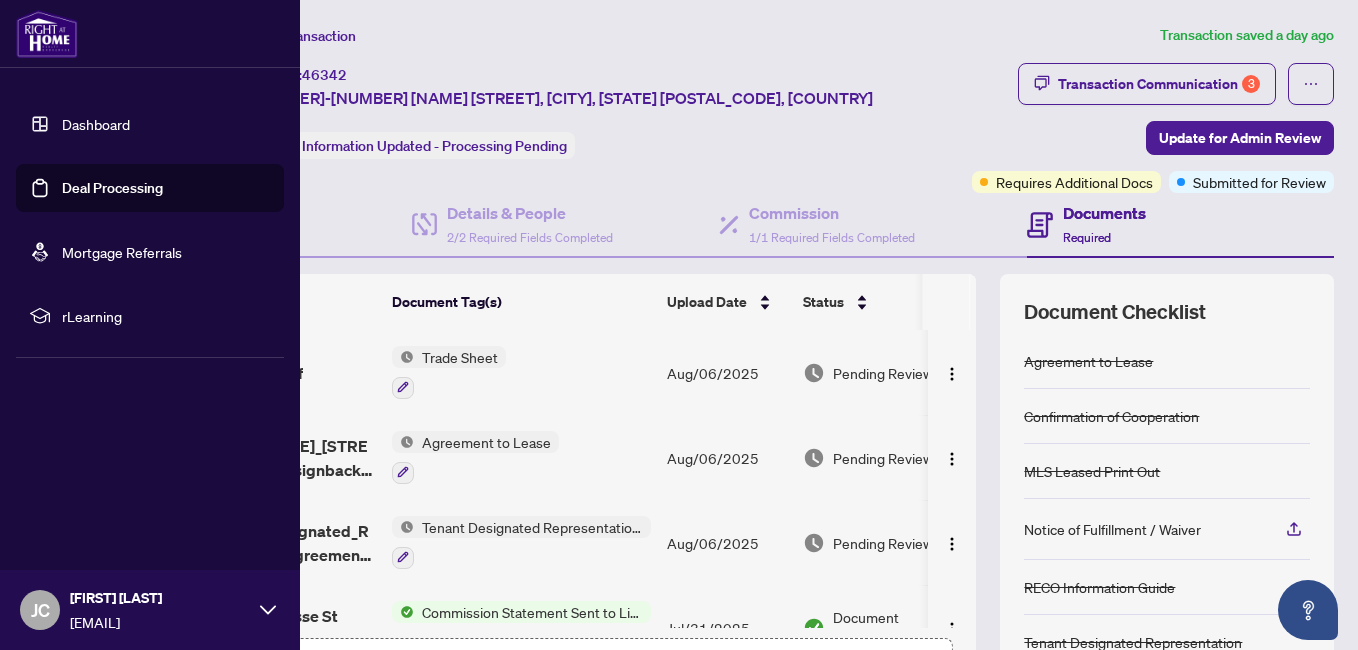 click on "Dashboard" at bounding box center (96, 124) 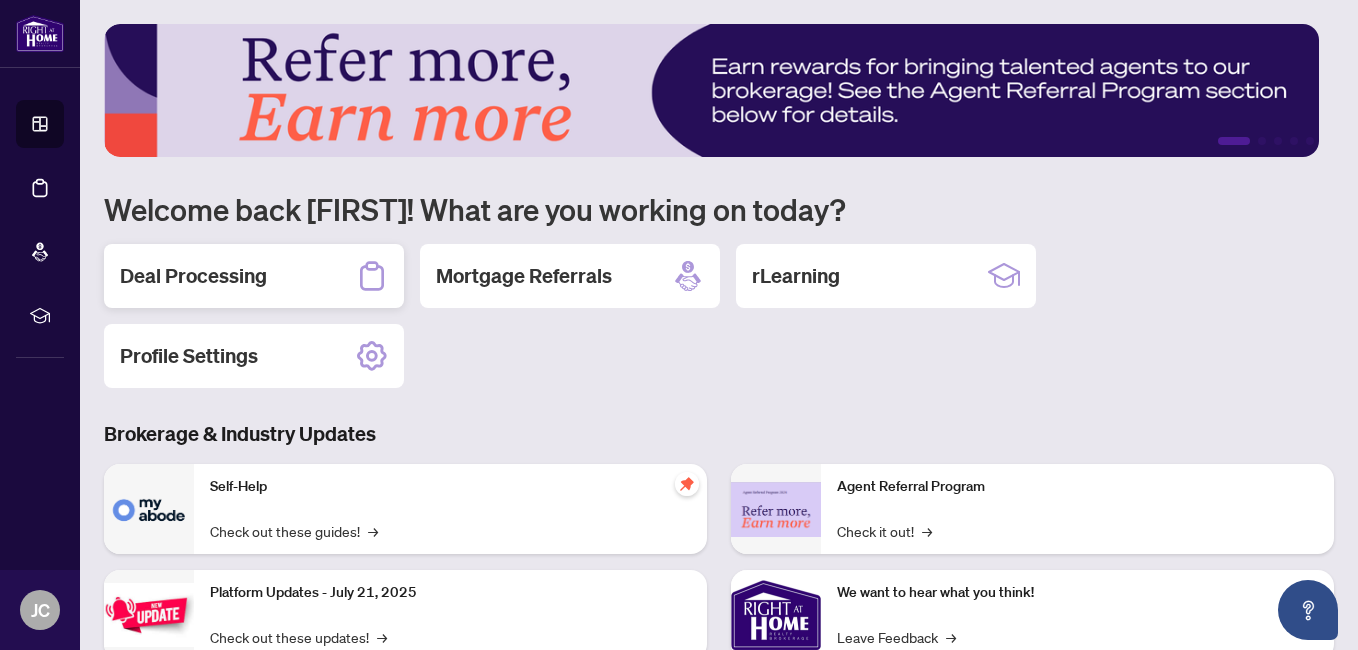 click on "Deal Processing" at bounding box center [193, 276] 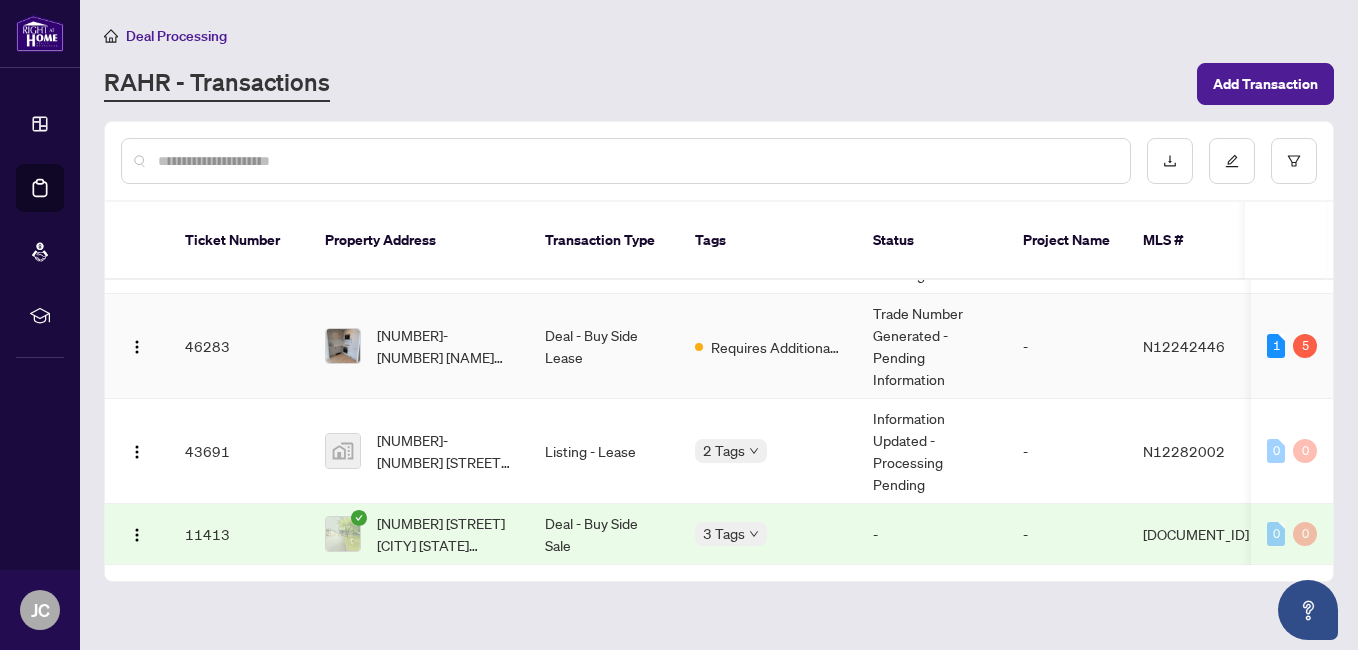 scroll, scrollTop: 0, scrollLeft: 0, axis: both 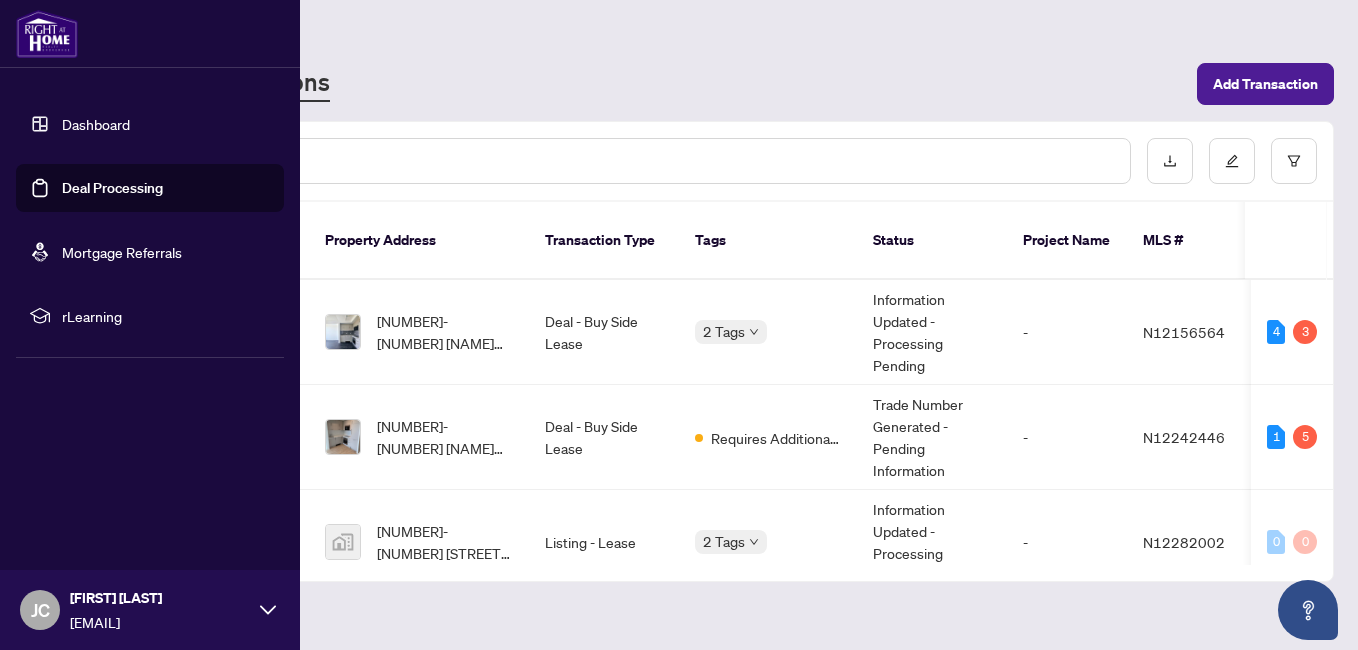 click on "Dashboard" at bounding box center [96, 124] 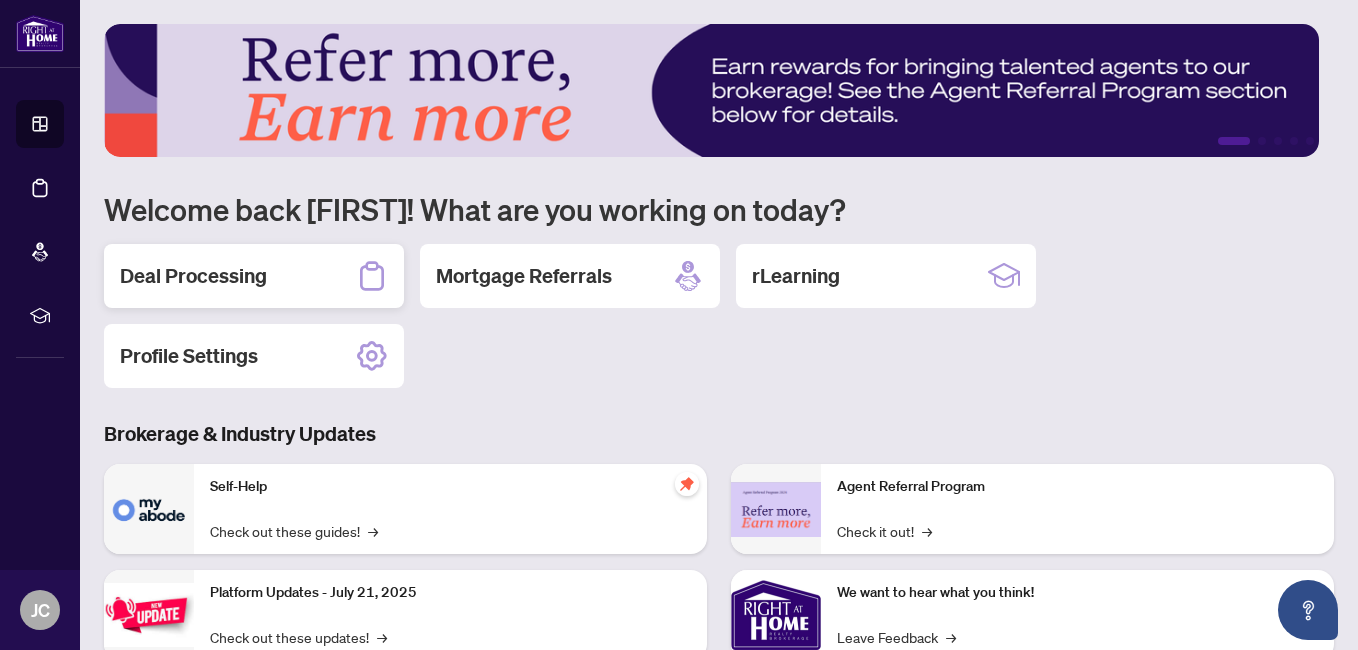 click on "Deal Processing" at bounding box center [254, 276] 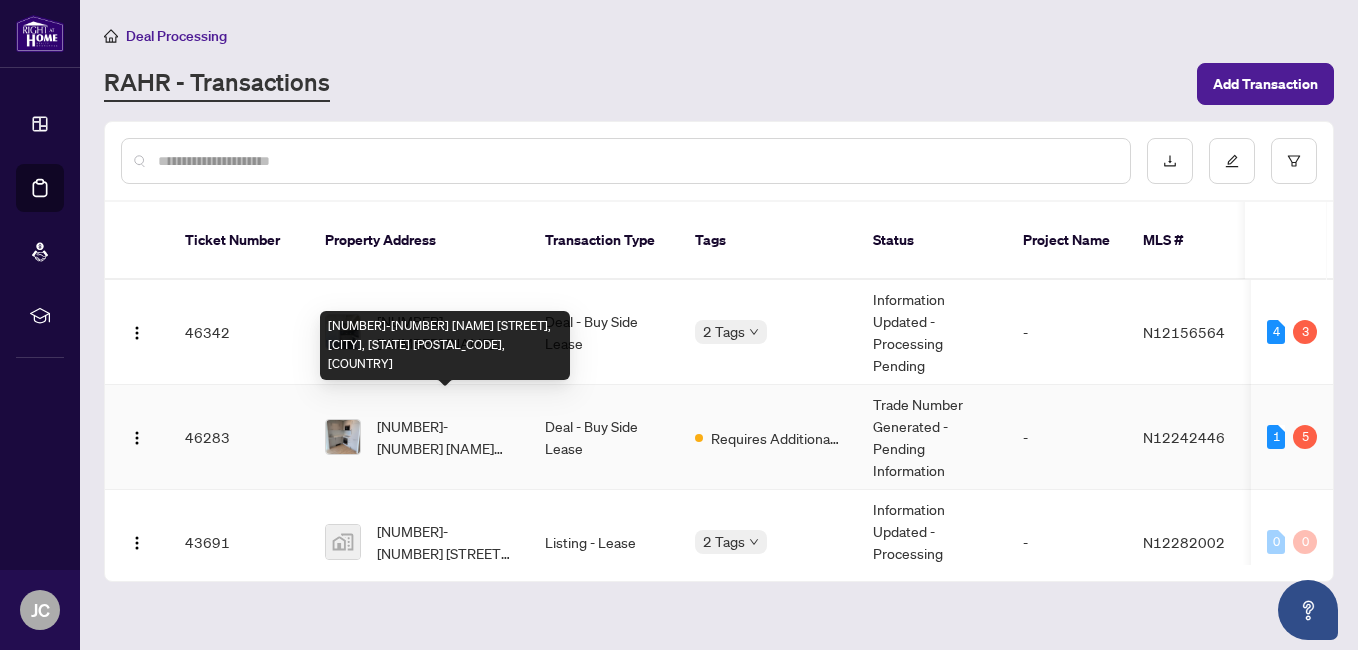 click on "[NUMBER] [STREET], [CITY], [STATE] [POSTAL_CODE], [COUNTRY]" at bounding box center (445, 437) 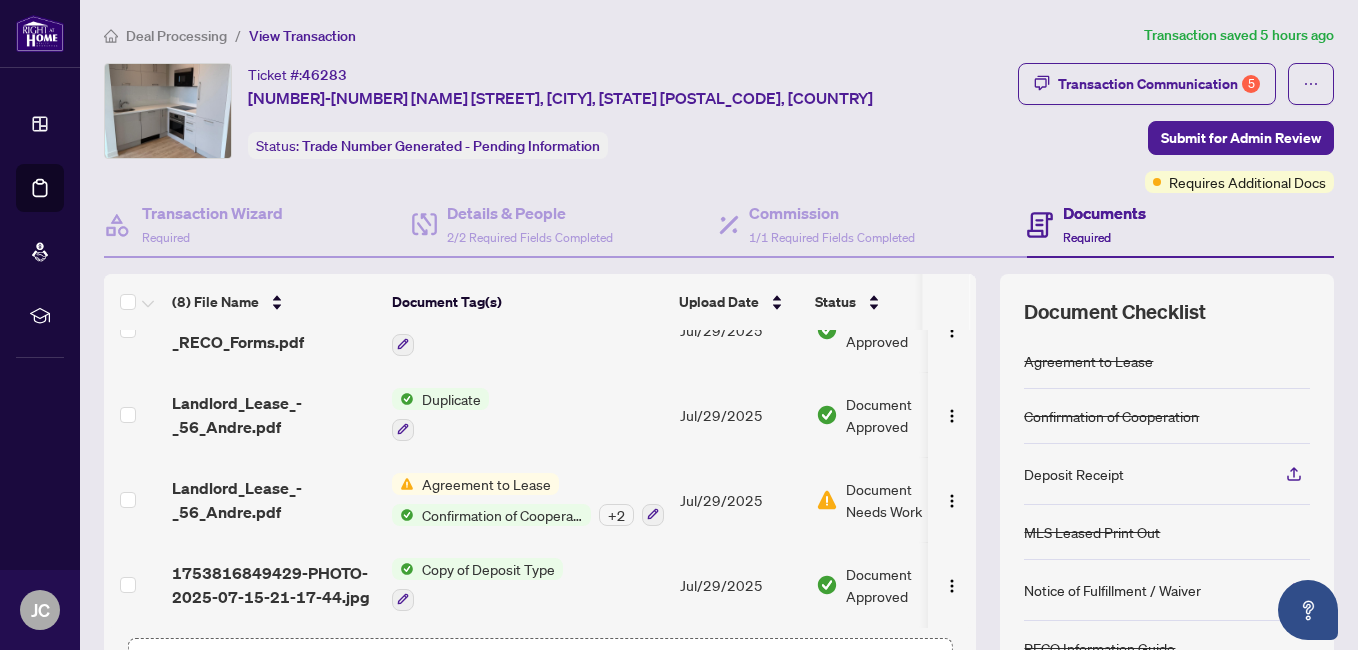 scroll, scrollTop: 381, scrollLeft: 0, axis: vertical 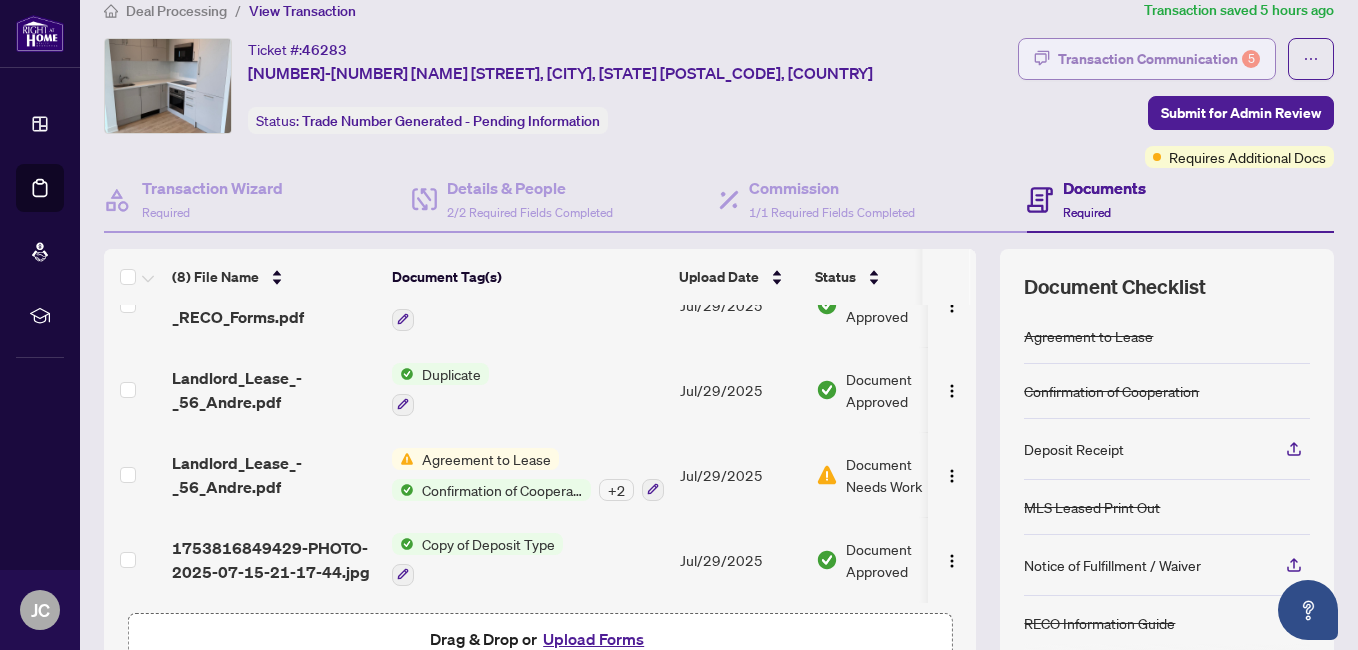 click on "Transaction Communication 5" at bounding box center (1159, 59) 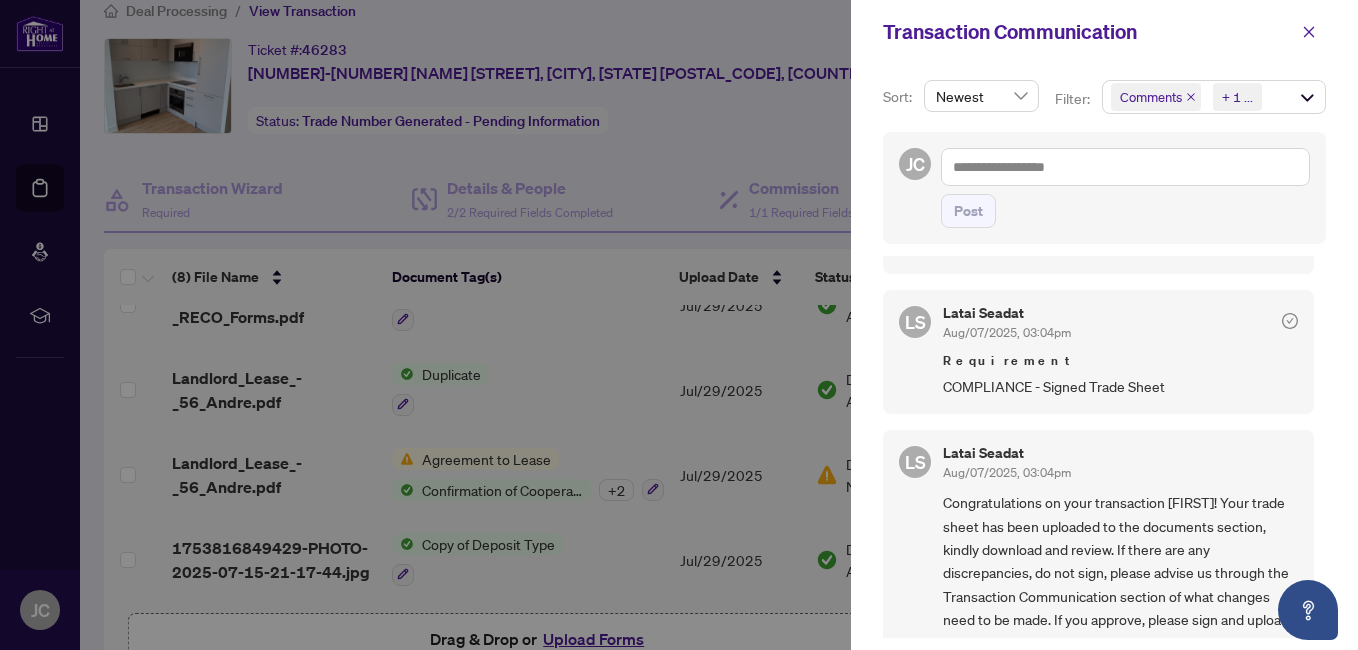 scroll, scrollTop: 780, scrollLeft: 0, axis: vertical 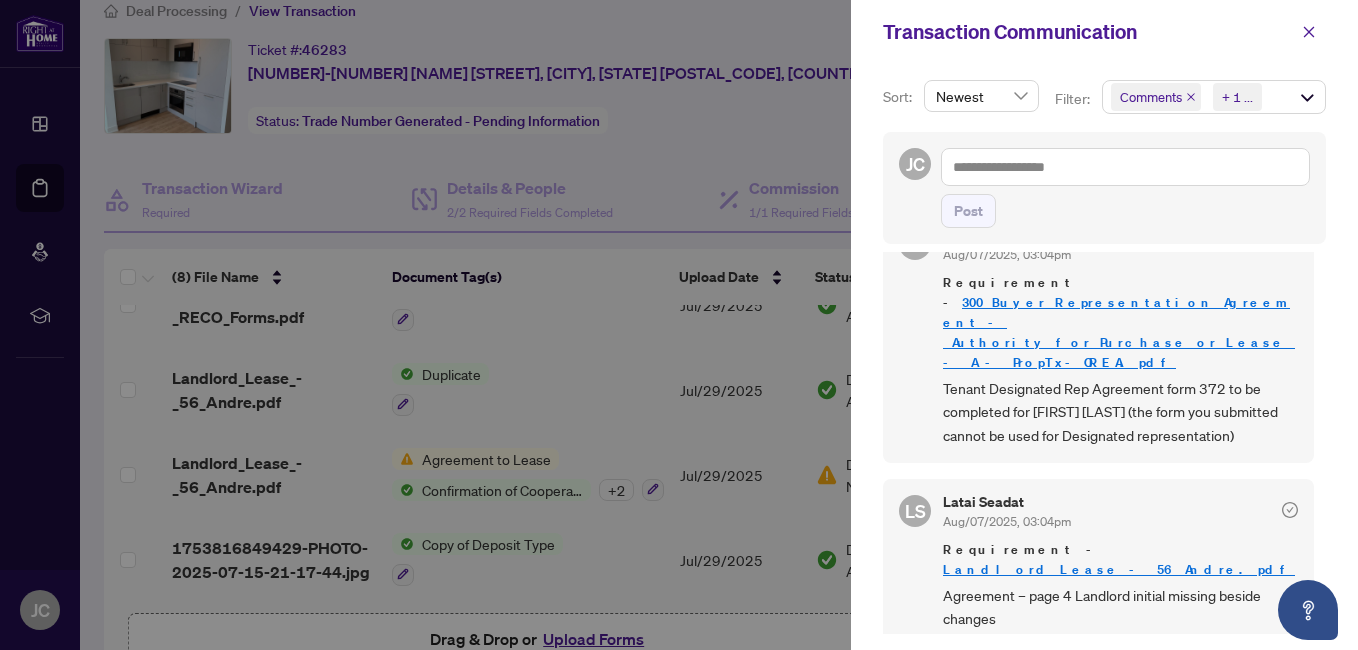 click on "300_Buyer_Representation_Agreement_-_Authority_for_Purchase_or_Lease_-_A_-_PropTx-OREA.pdf" at bounding box center [1119, 332] 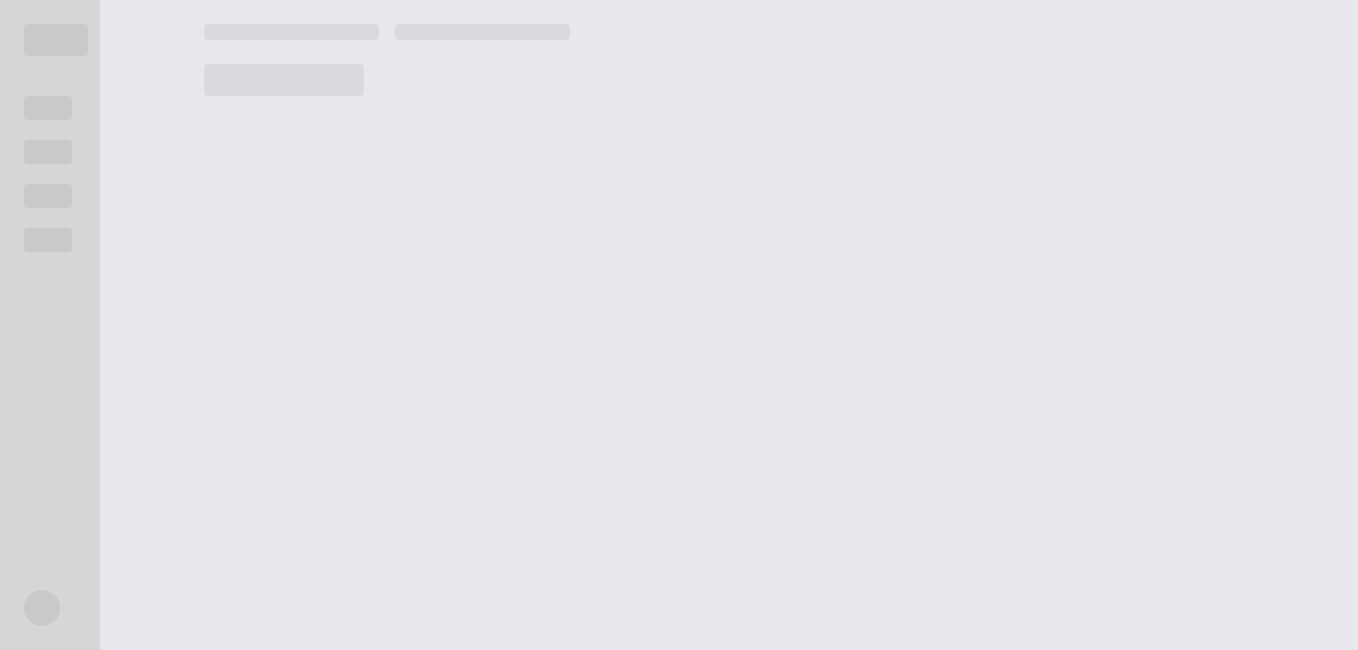 scroll, scrollTop: 0, scrollLeft: 0, axis: both 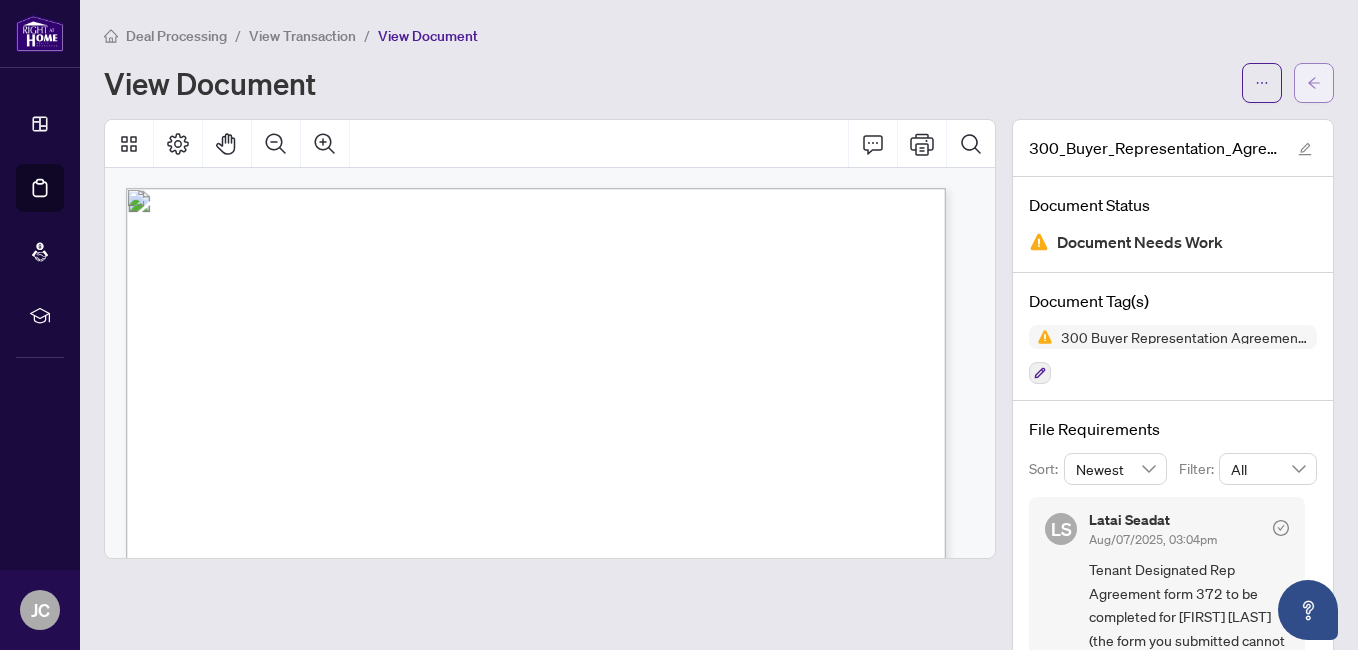 click 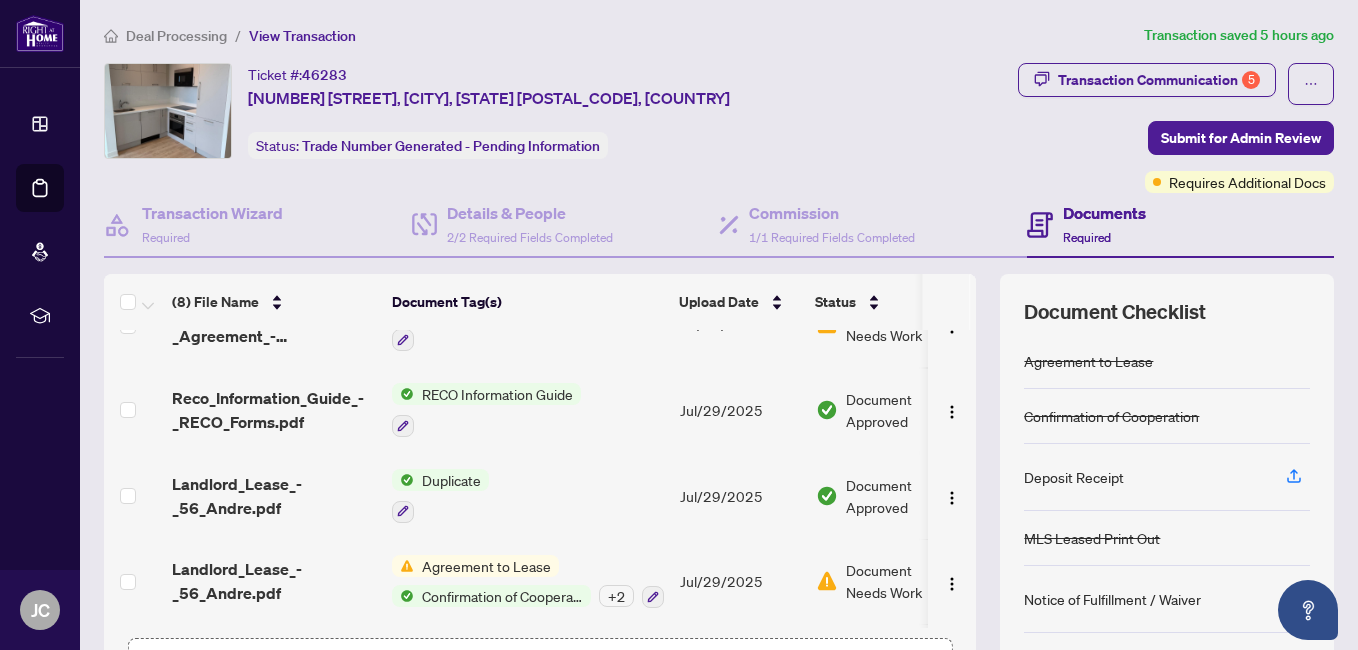 scroll, scrollTop: 386, scrollLeft: 0, axis: vertical 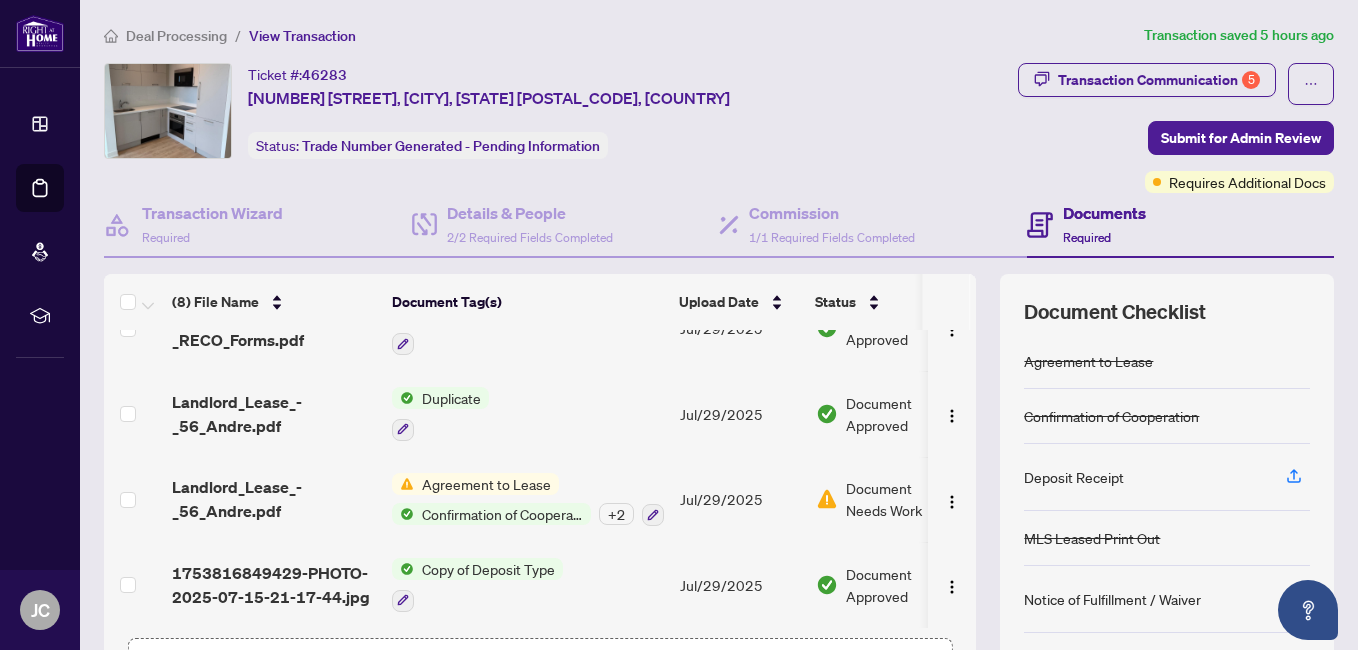click on "Agreement to Lease" at bounding box center (486, 484) 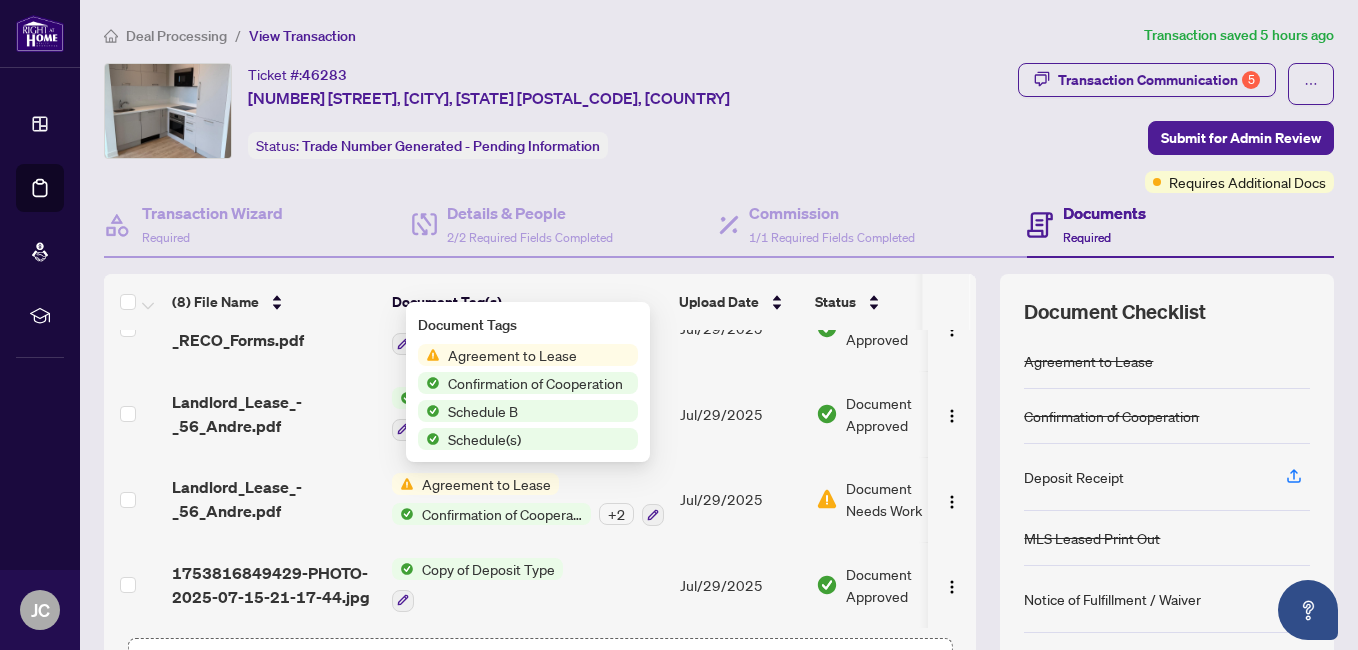 click on "Agreement to Lease" at bounding box center (512, 355) 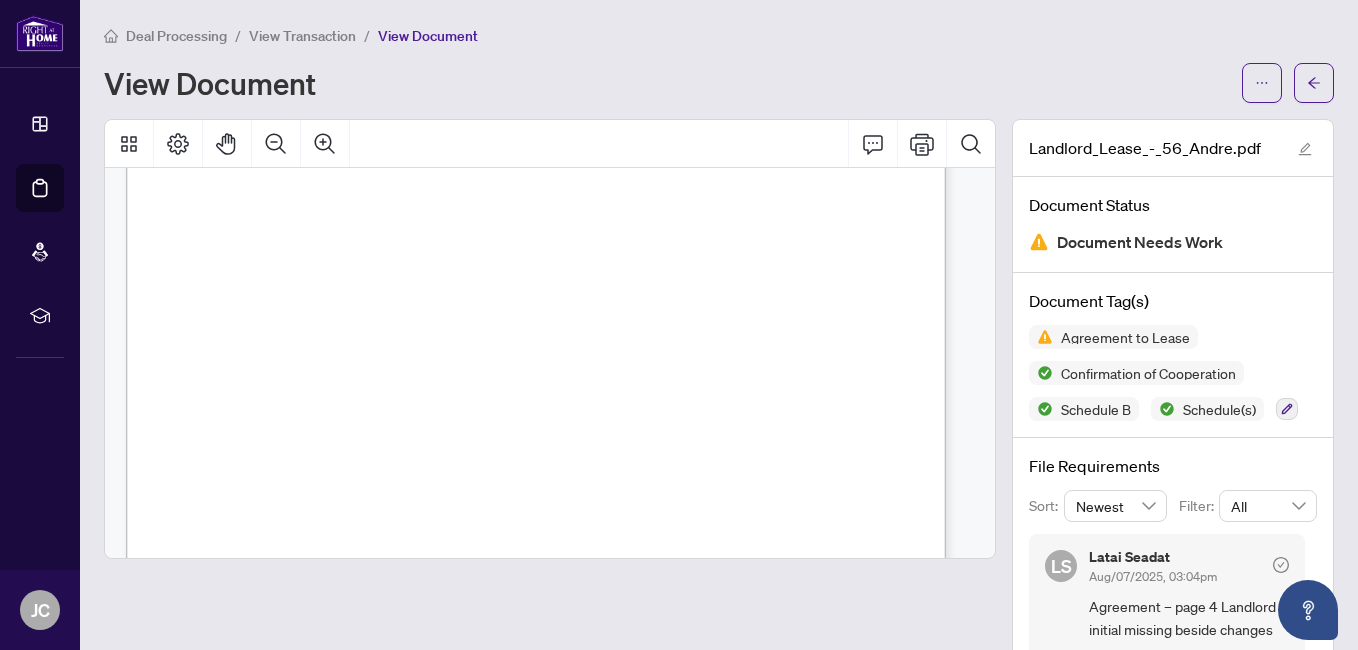 scroll, scrollTop: 5600, scrollLeft: 0, axis: vertical 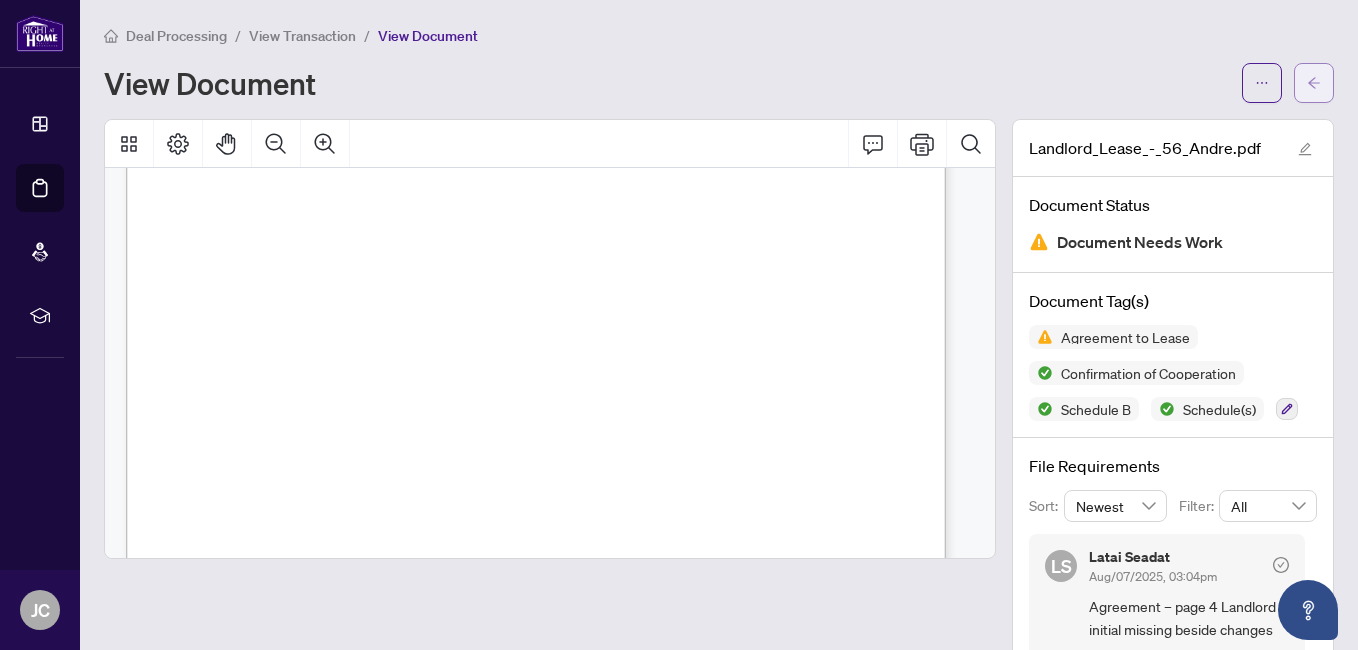 click at bounding box center [1314, 83] 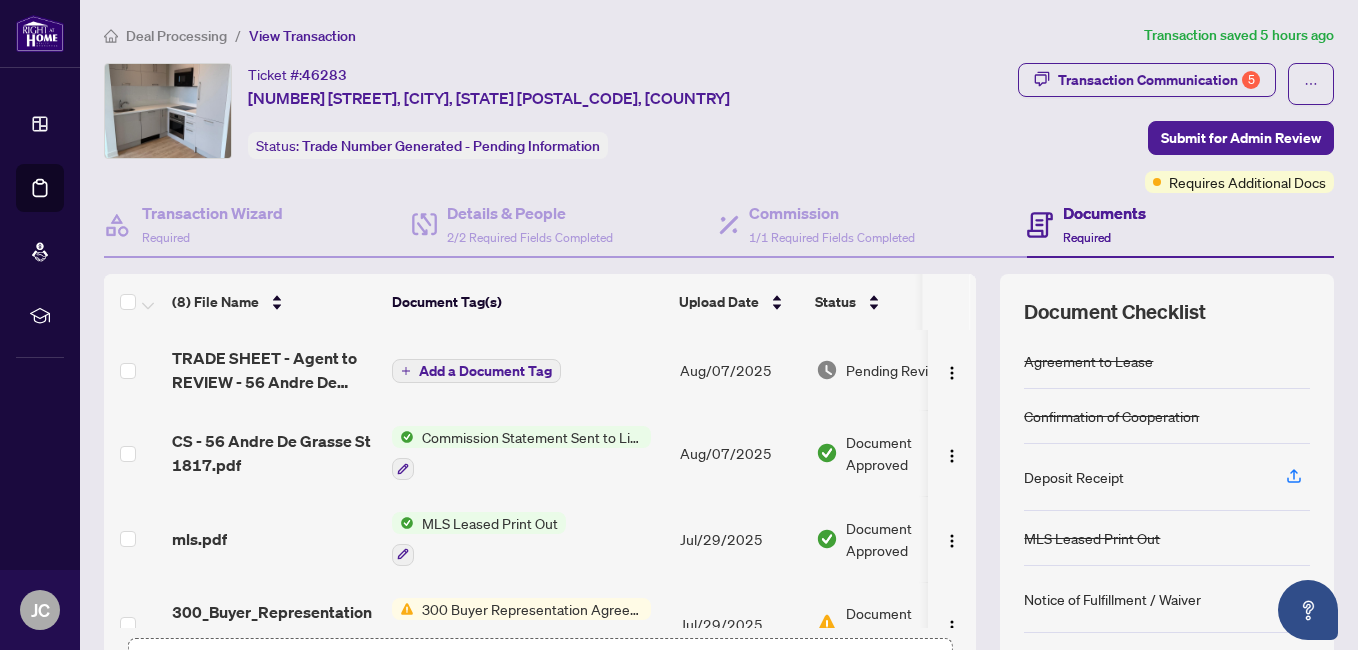 scroll, scrollTop: 100, scrollLeft: 0, axis: vertical 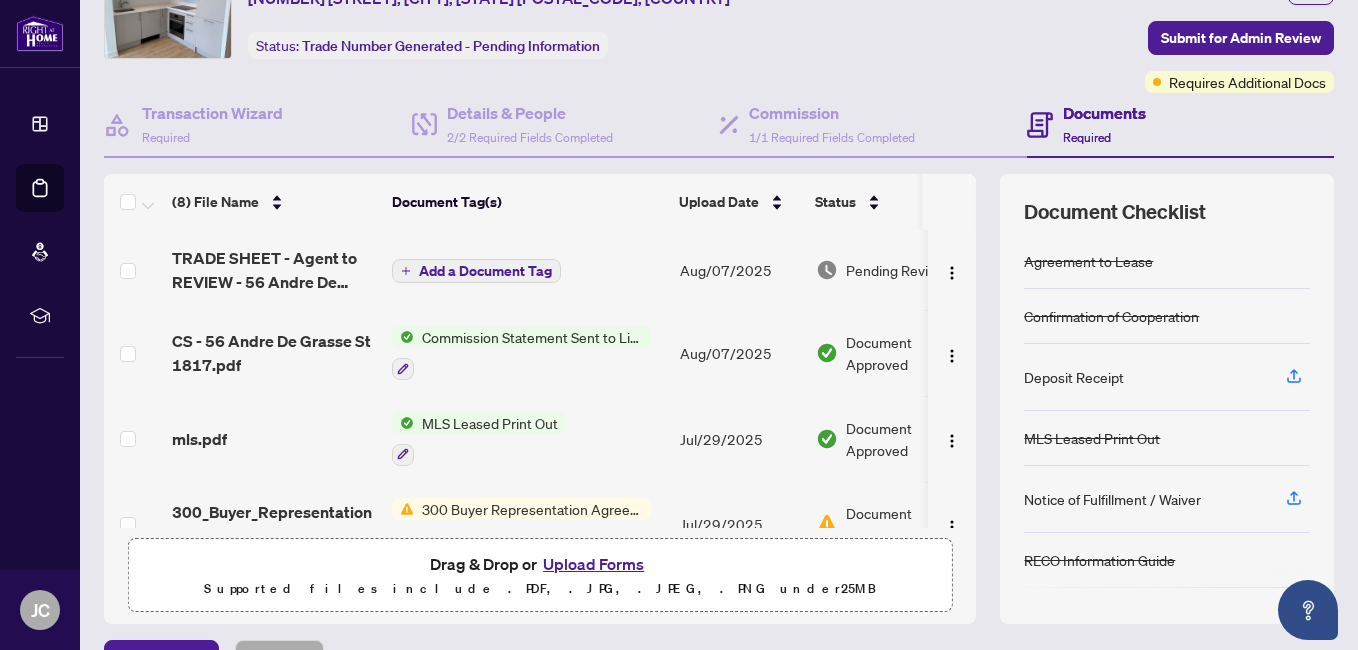click on "Upload Forms" at bounding box center [593, 564] 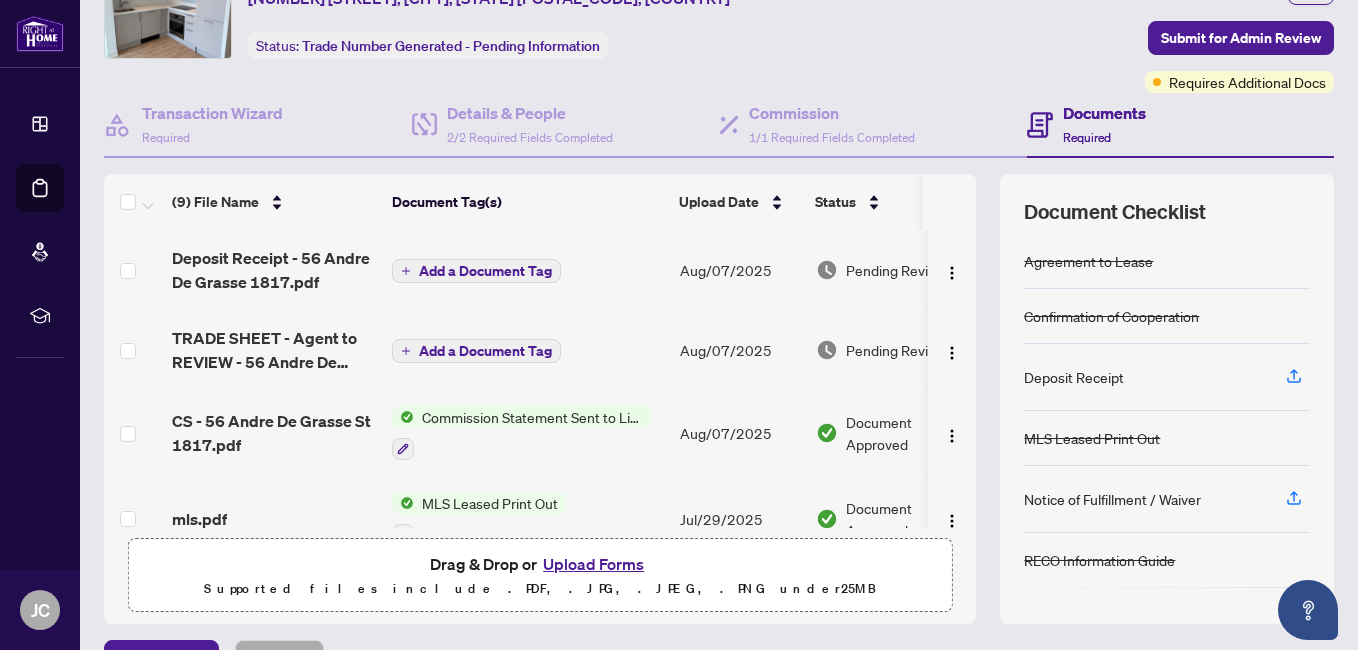 click on "Add a Document Tag" at bounding box center [485, 271] 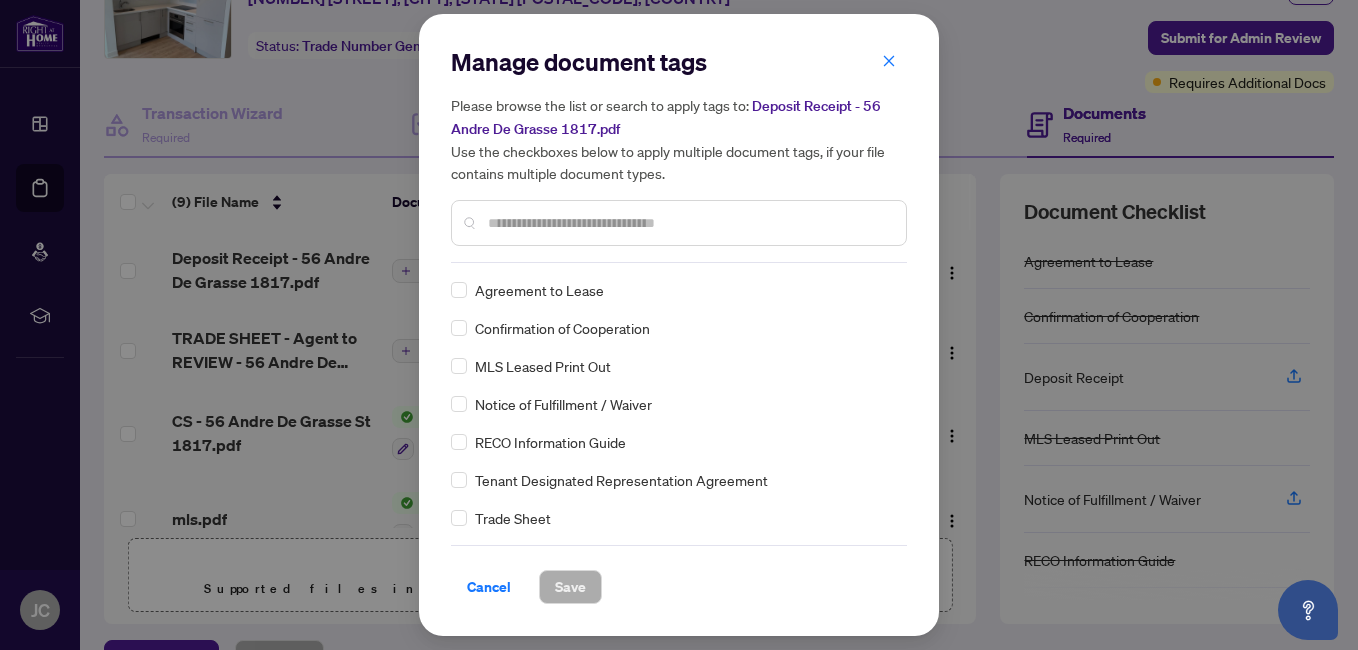 click at bounding box center [689, 223] 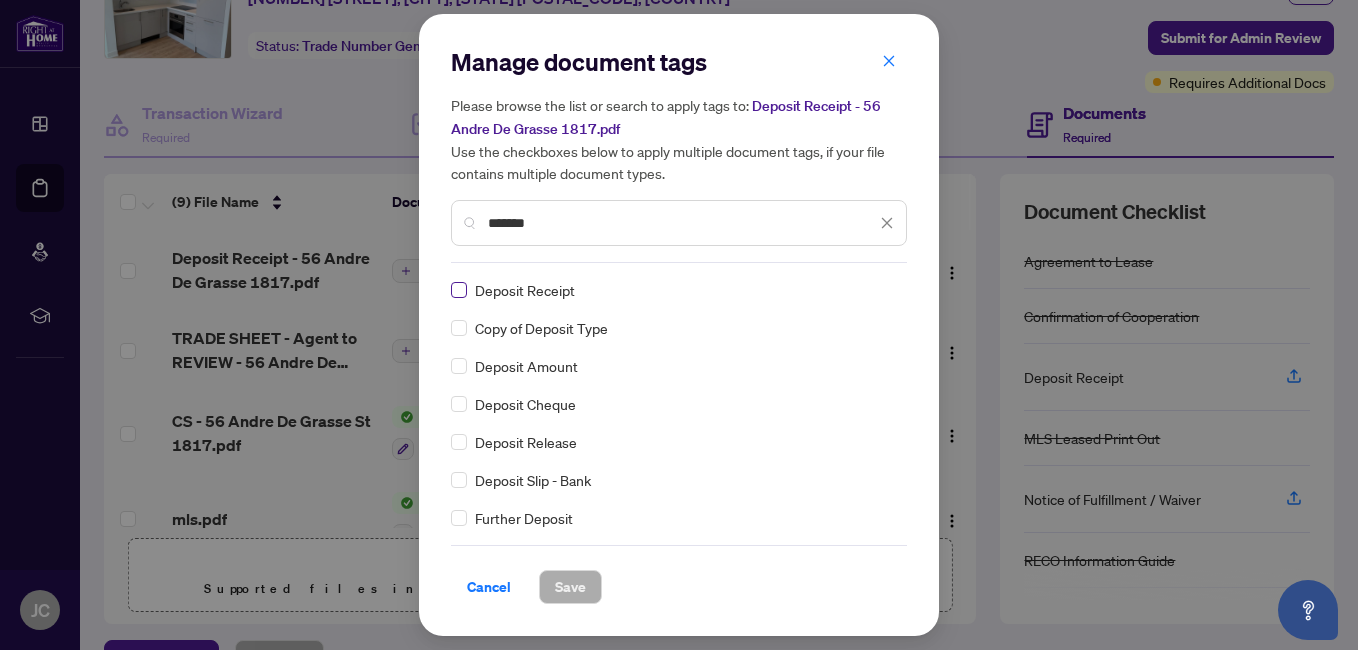 type on "*******" 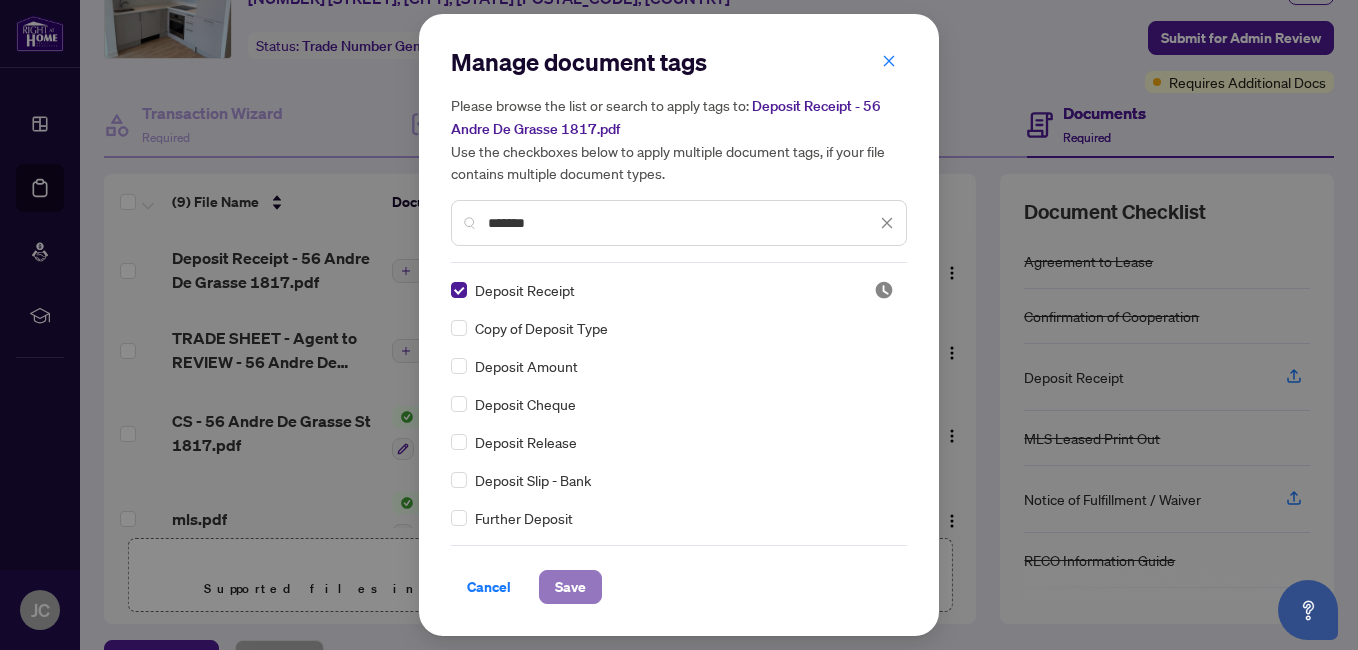 click on "Save" at bounding box center (570, 587) 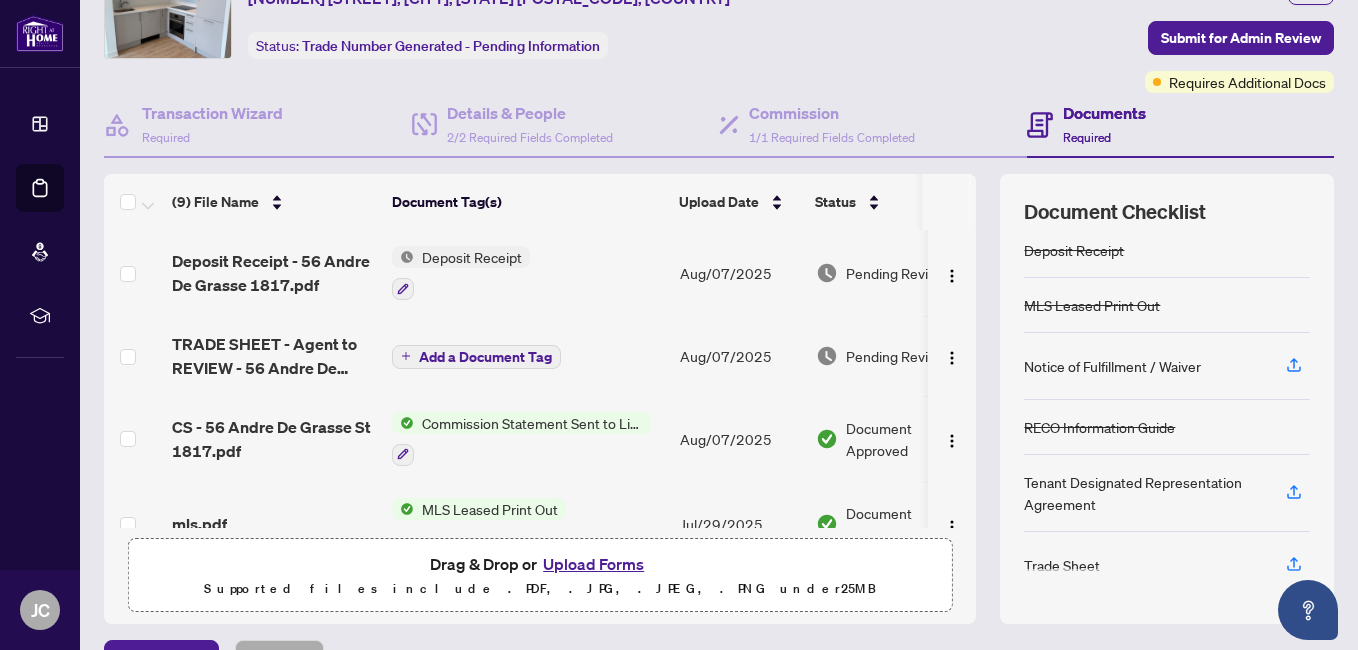 scroll, scrollTop: 127, scrollLeft: 0, axis: vertical 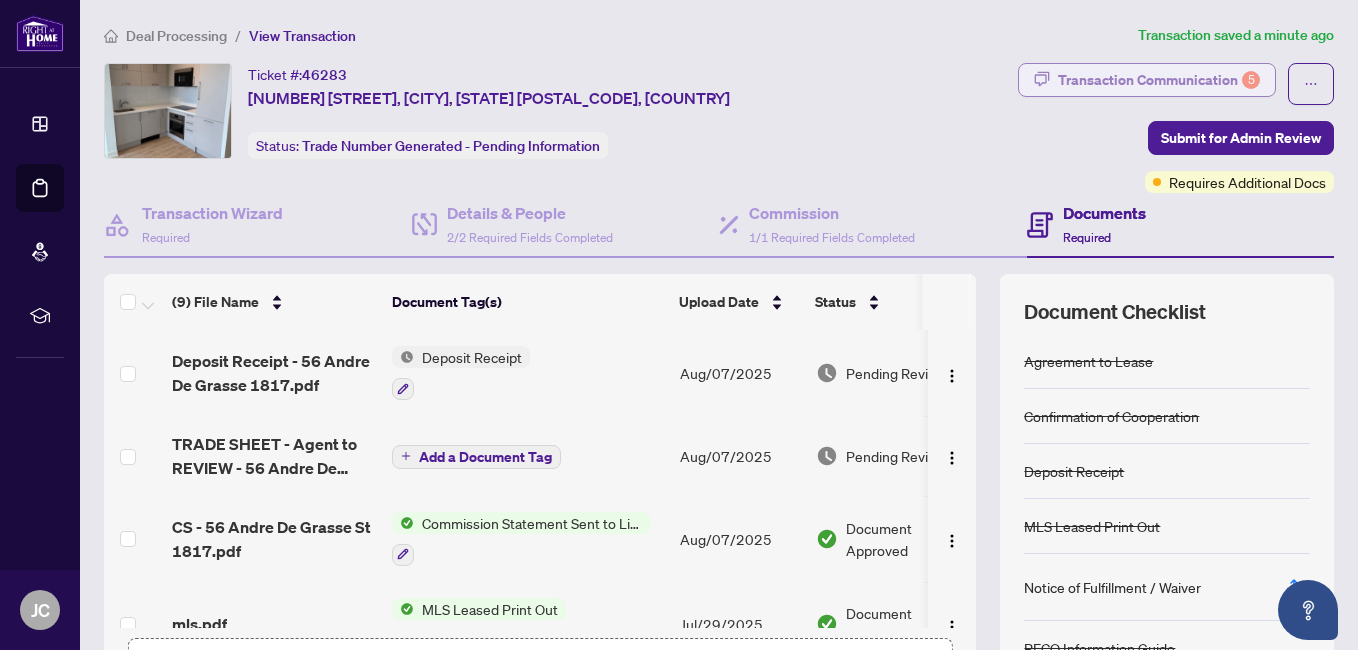 click on "Transaction Communication 5" at bounding box center (1159, 80) 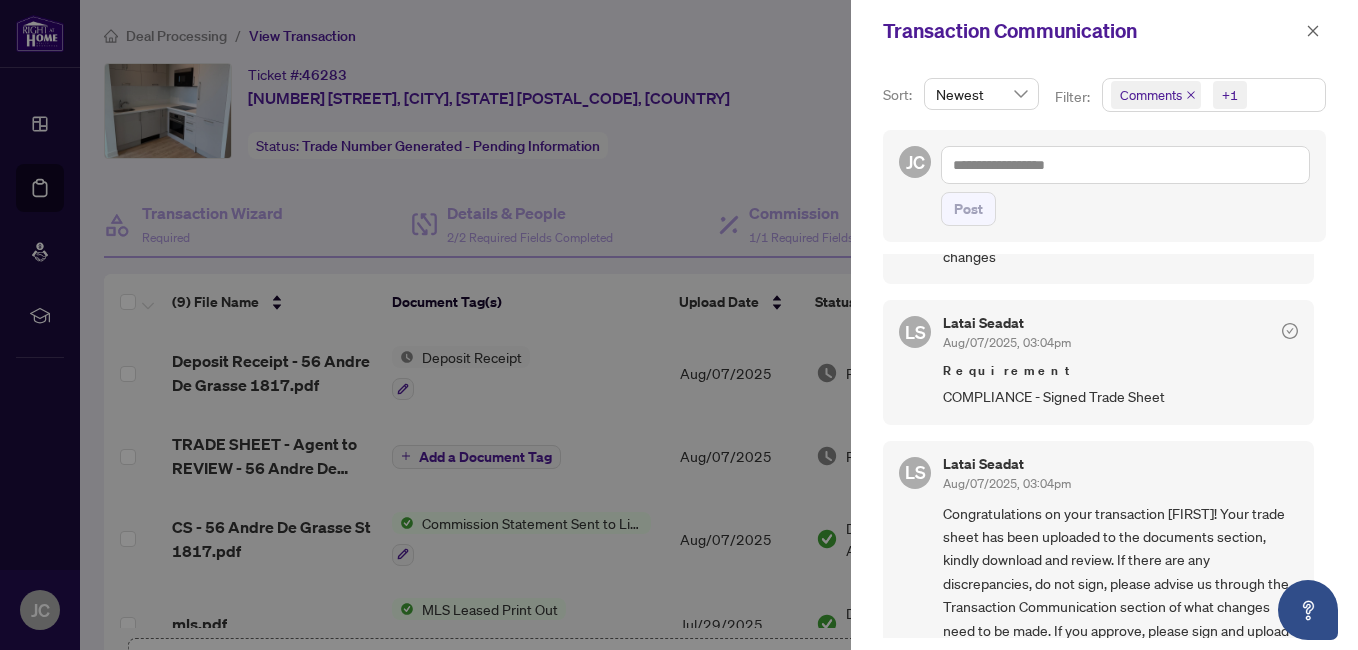scroll, scrollTop: 778, scrollLeft: 0, axis: vertical 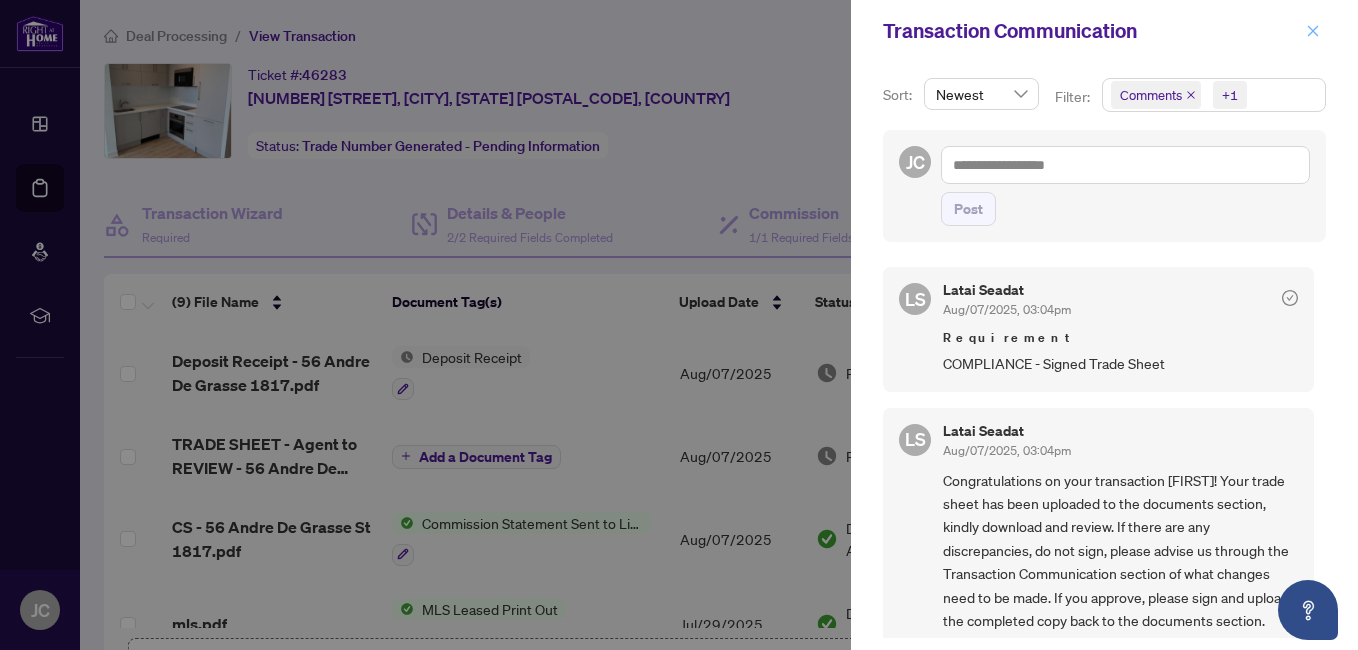 click 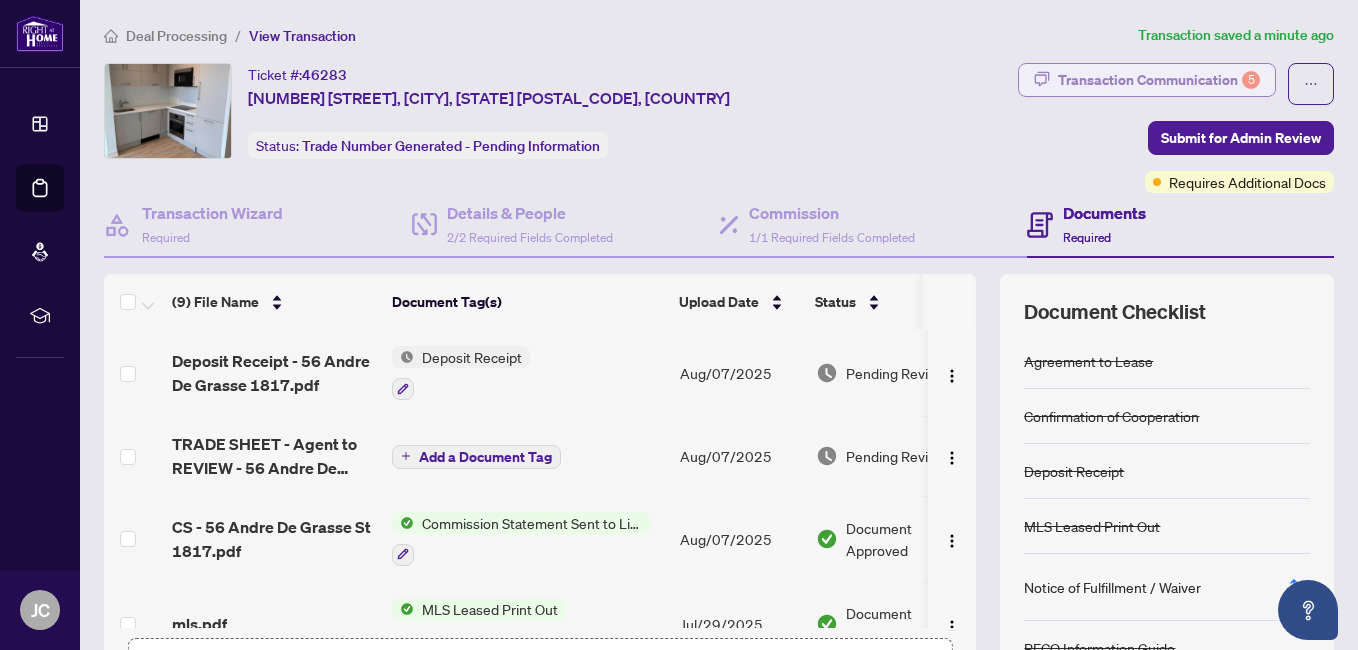 click on "Transaction Communication 5" at bounding box center [1159, 80] 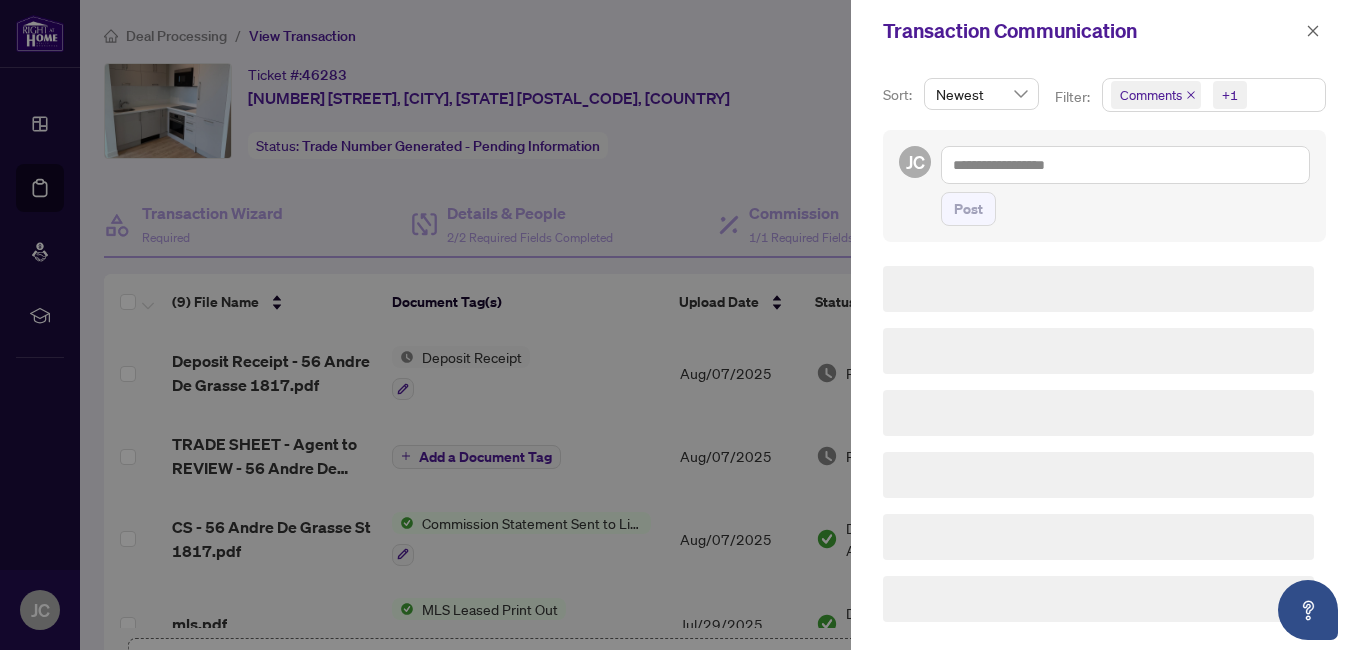 scroll, scrollTop: 0, scrollLeft: 0, axis: both 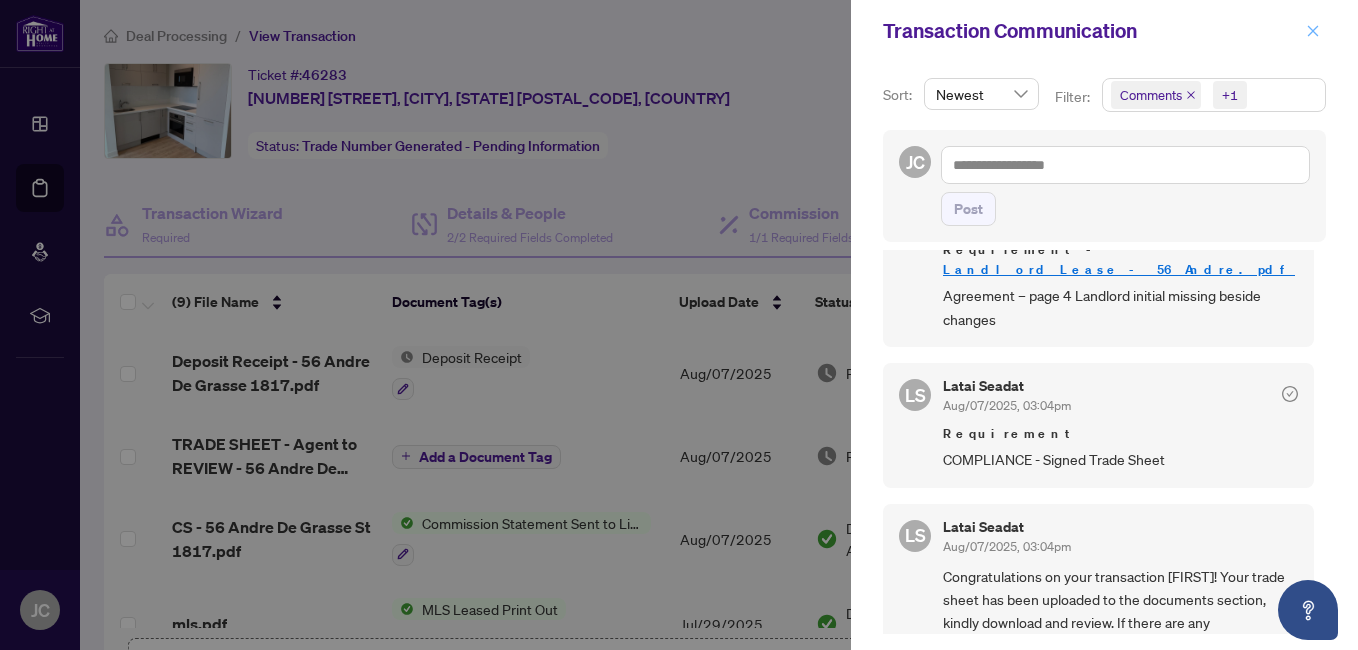 click 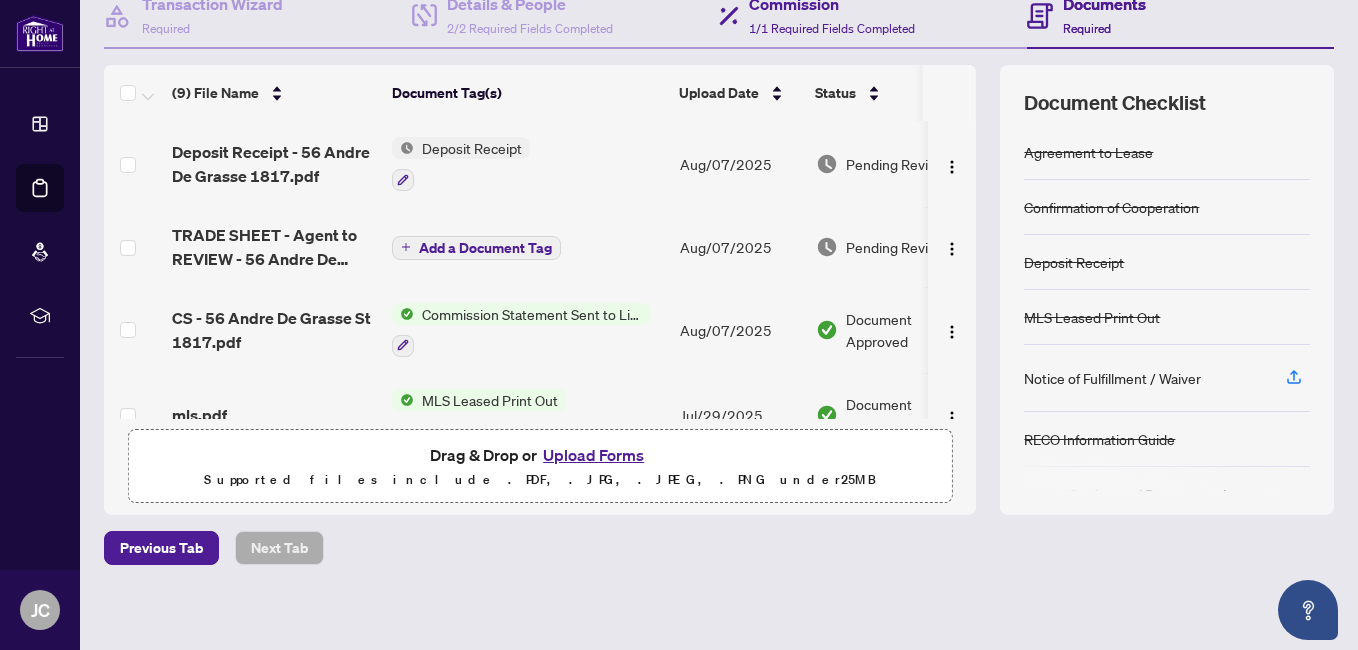 scroll, scrollTop: 217, scrollLeft: 0, axis: vertical 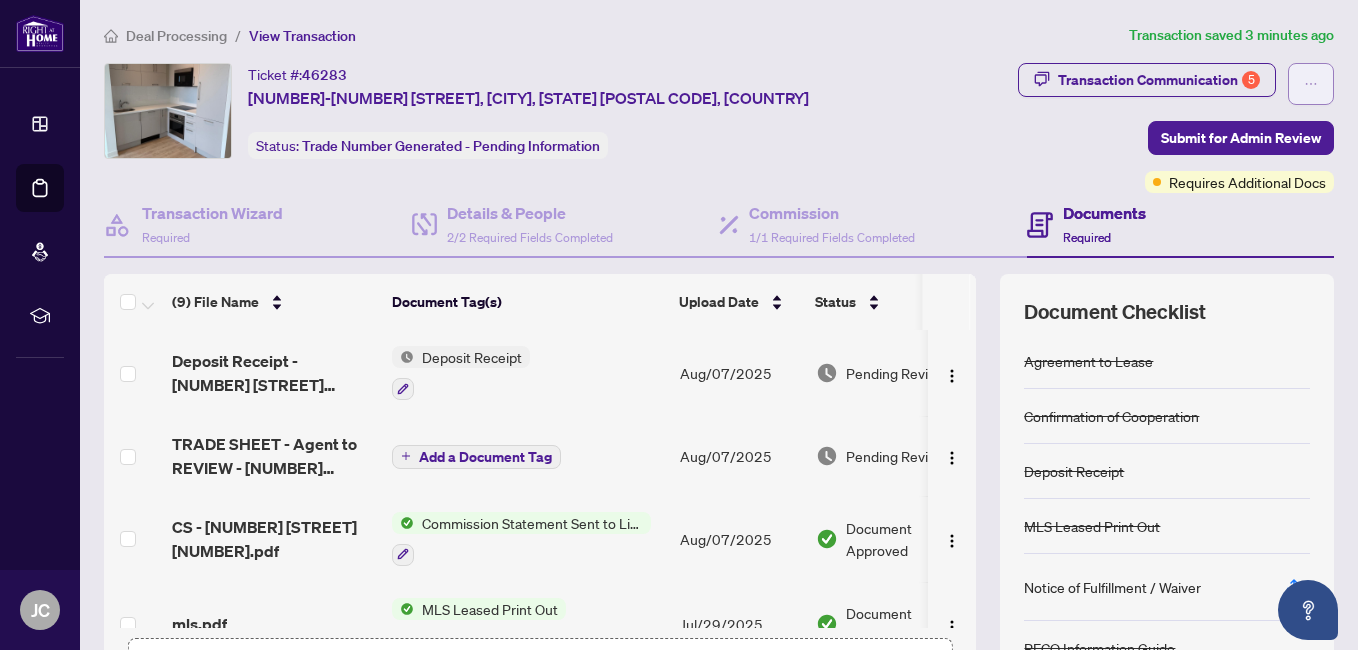 click 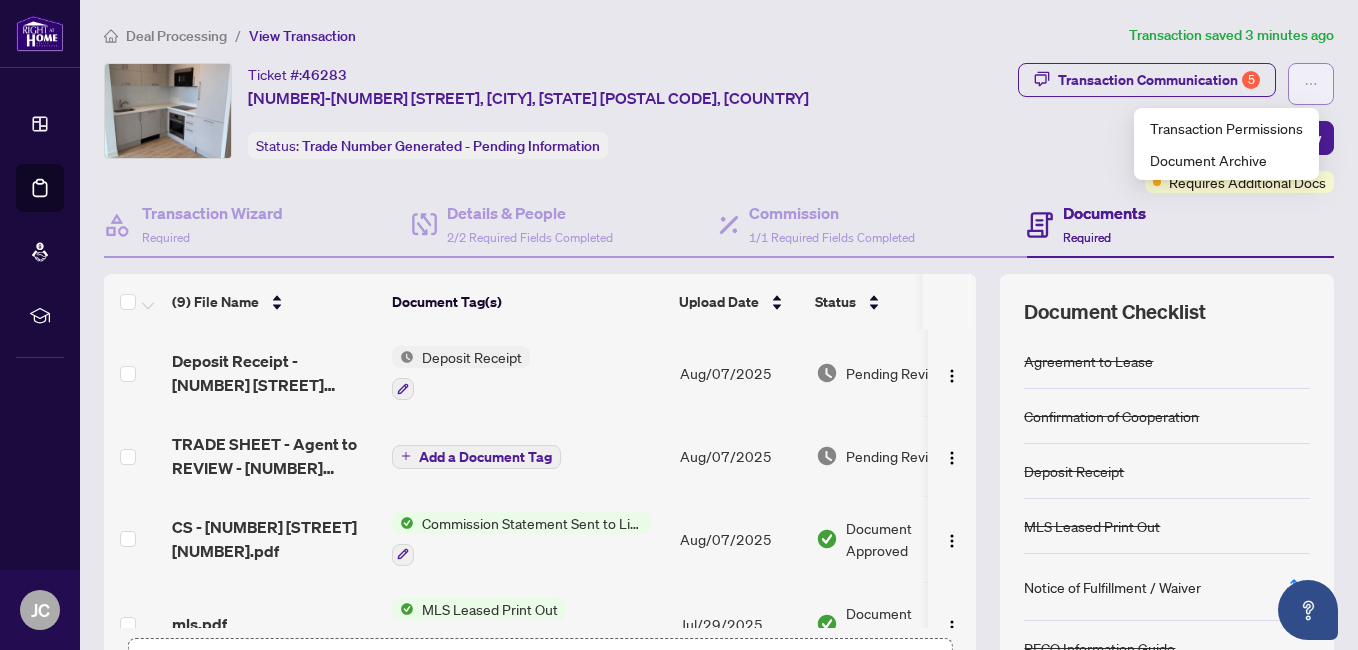 click 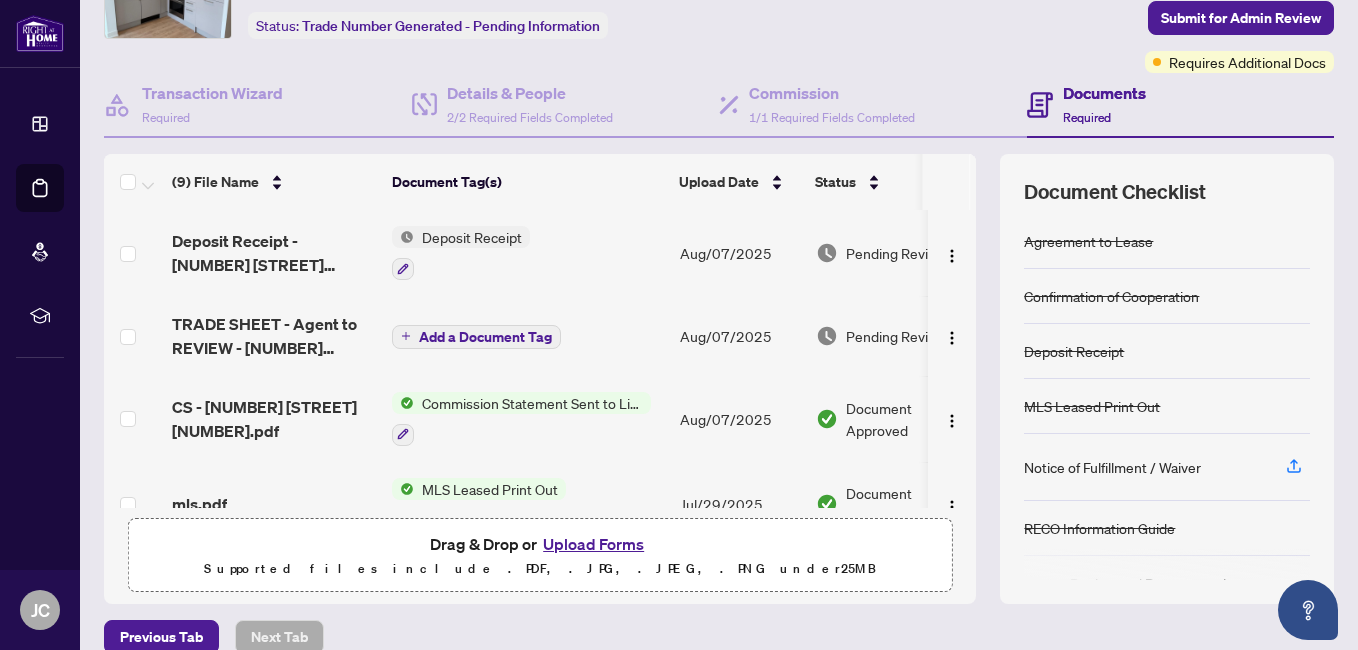 scroll, scrollTop: 217, scrollLeft: 0, axis: vertical 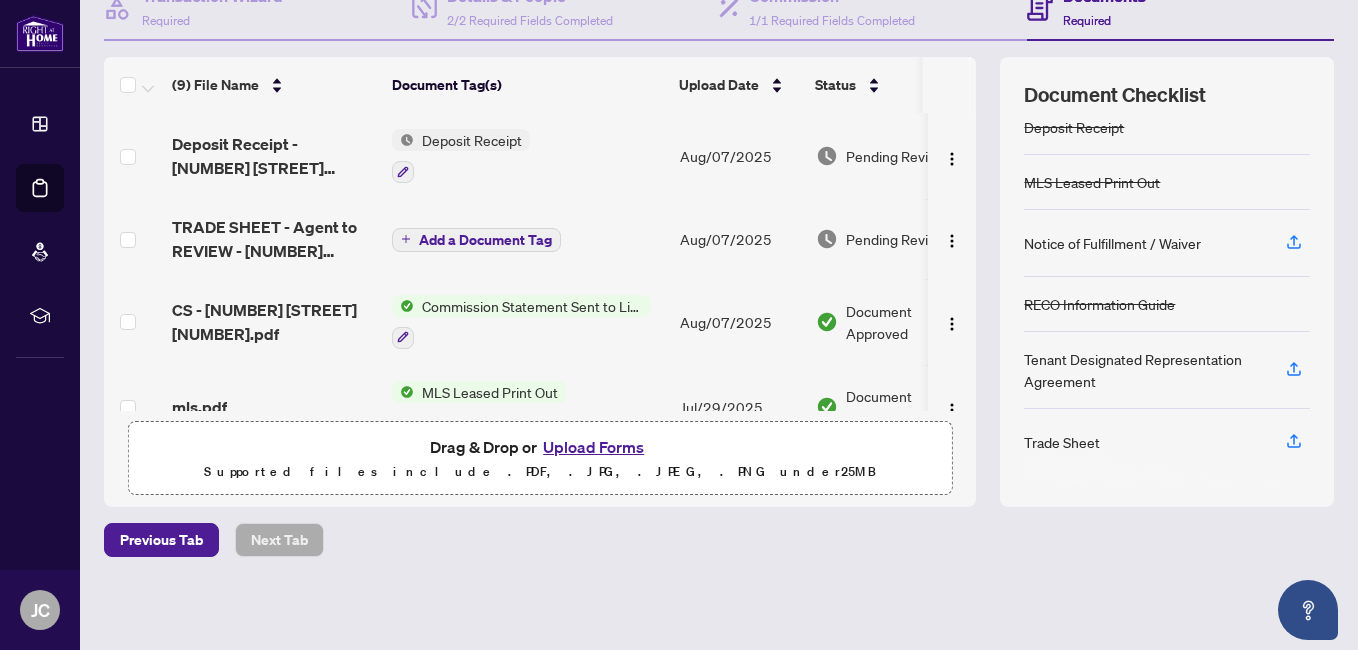 click on "Trade Sheet" at bounding box center (1062, 442) 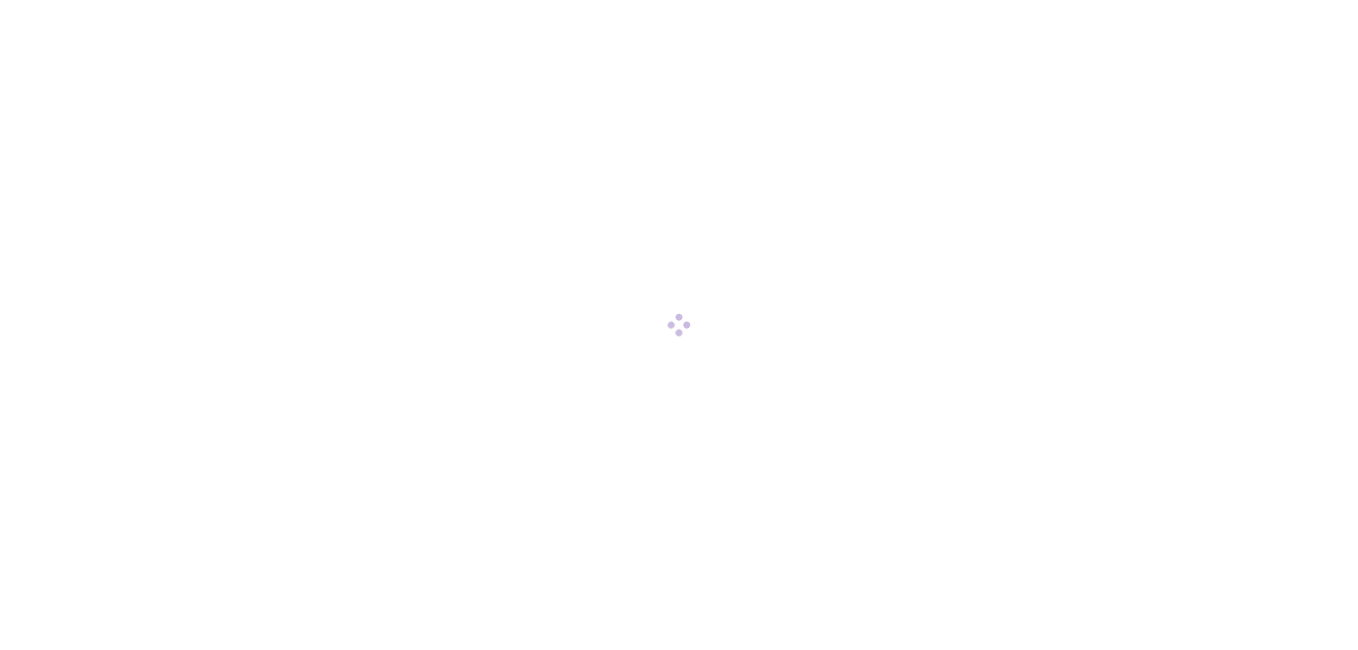 scroll, scrollTop: 0, scrollLeft: 0, axis: both 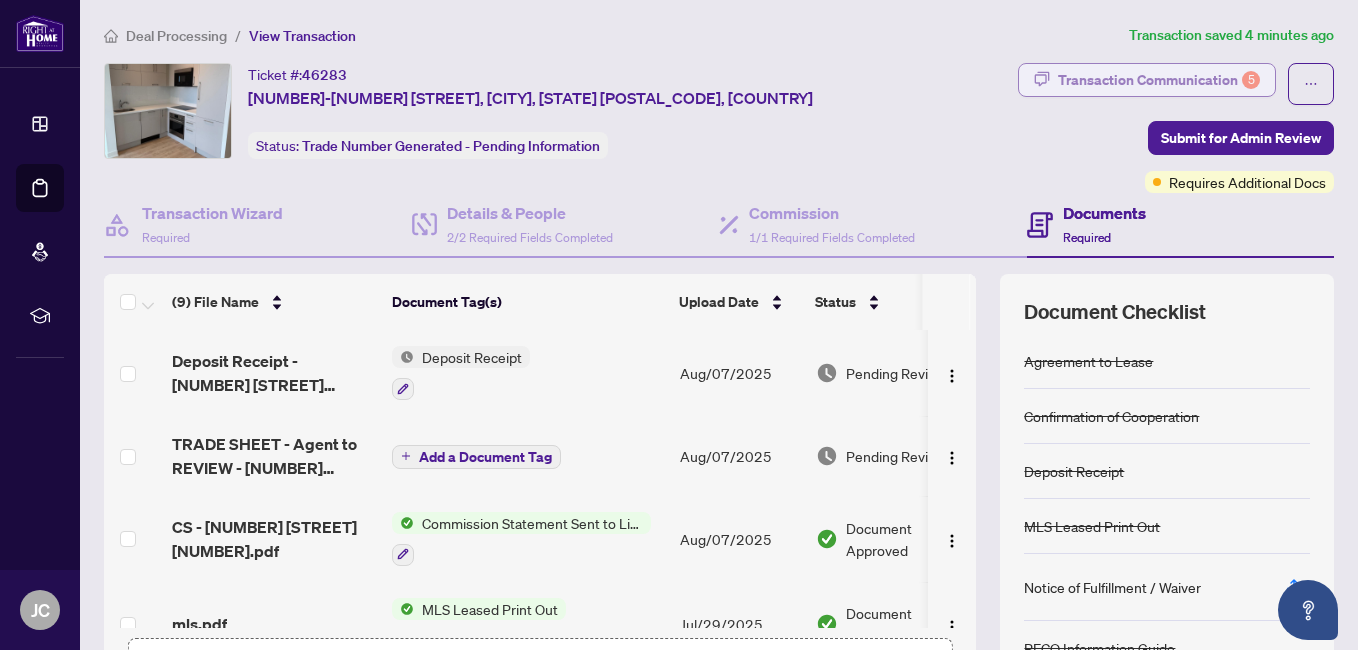 click on "Transaction Communication 5" at bounding box center (1159, 80) 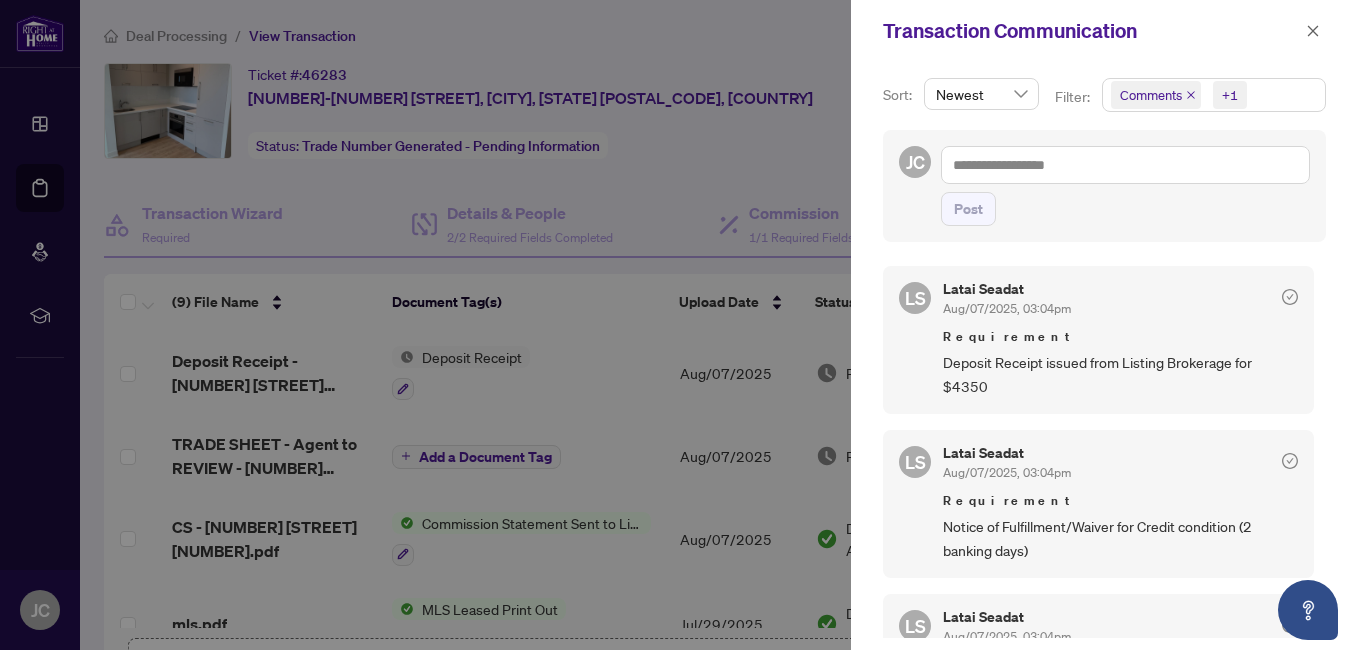 scroll, scrollTop: 4, scrollLeft: 0, axis: vertical 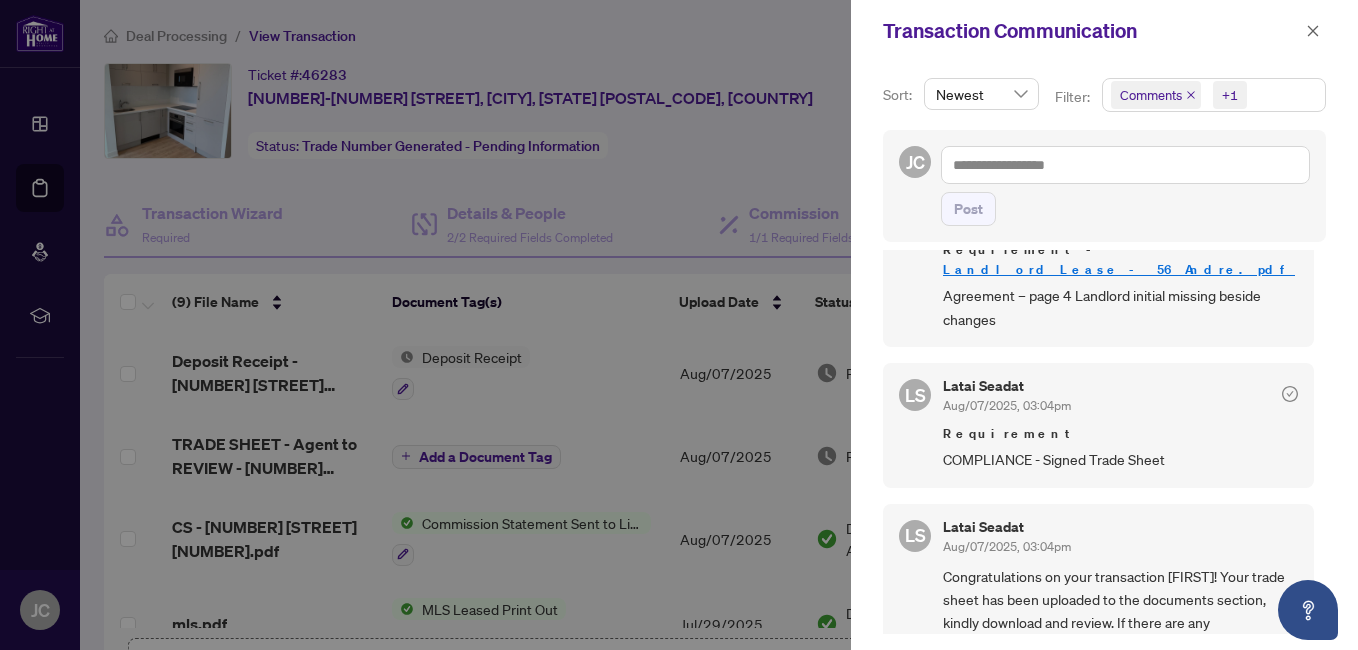 click on "COMPLIANCE - Signed Trade Sheet" at bounding box center [1120, 459] 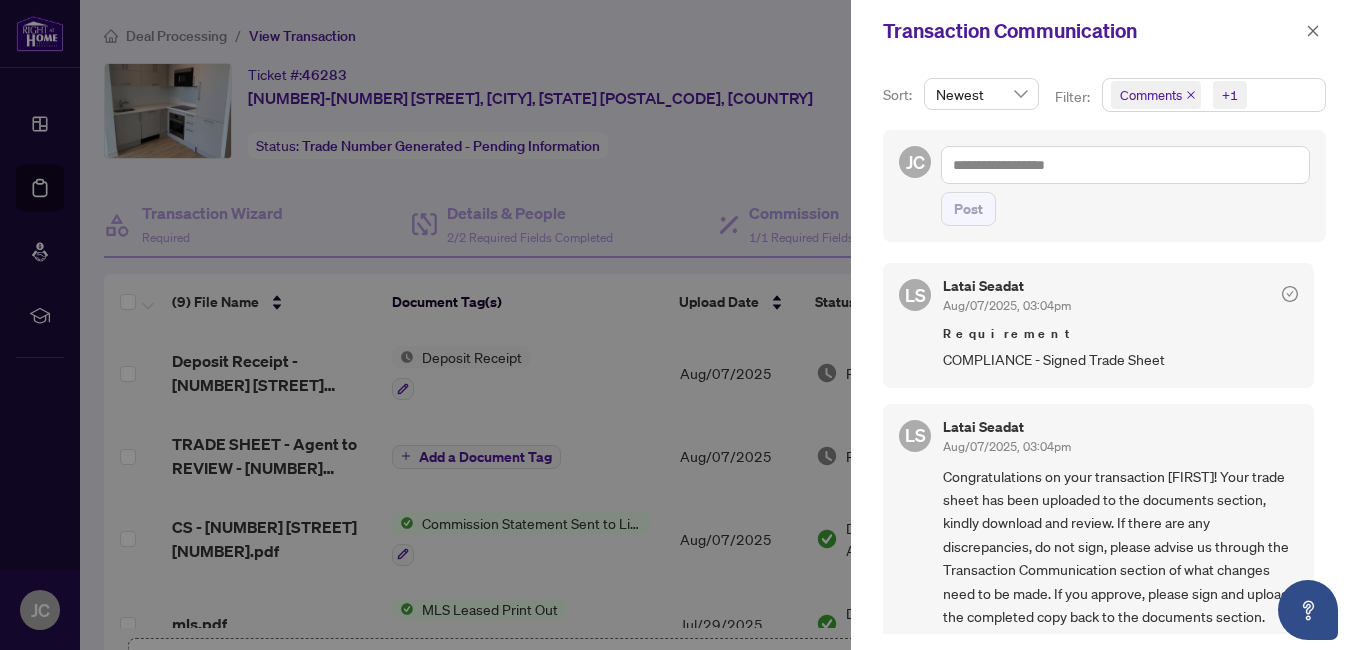 click at bounding box center [679, 325] 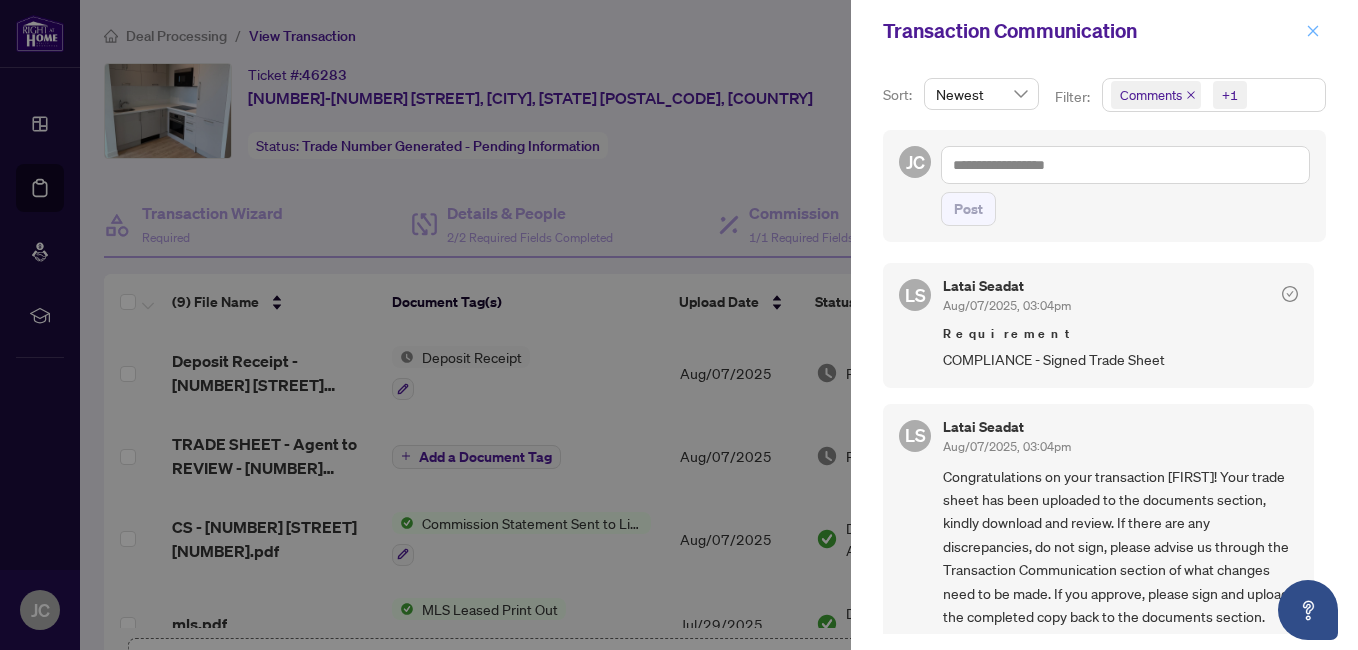 click 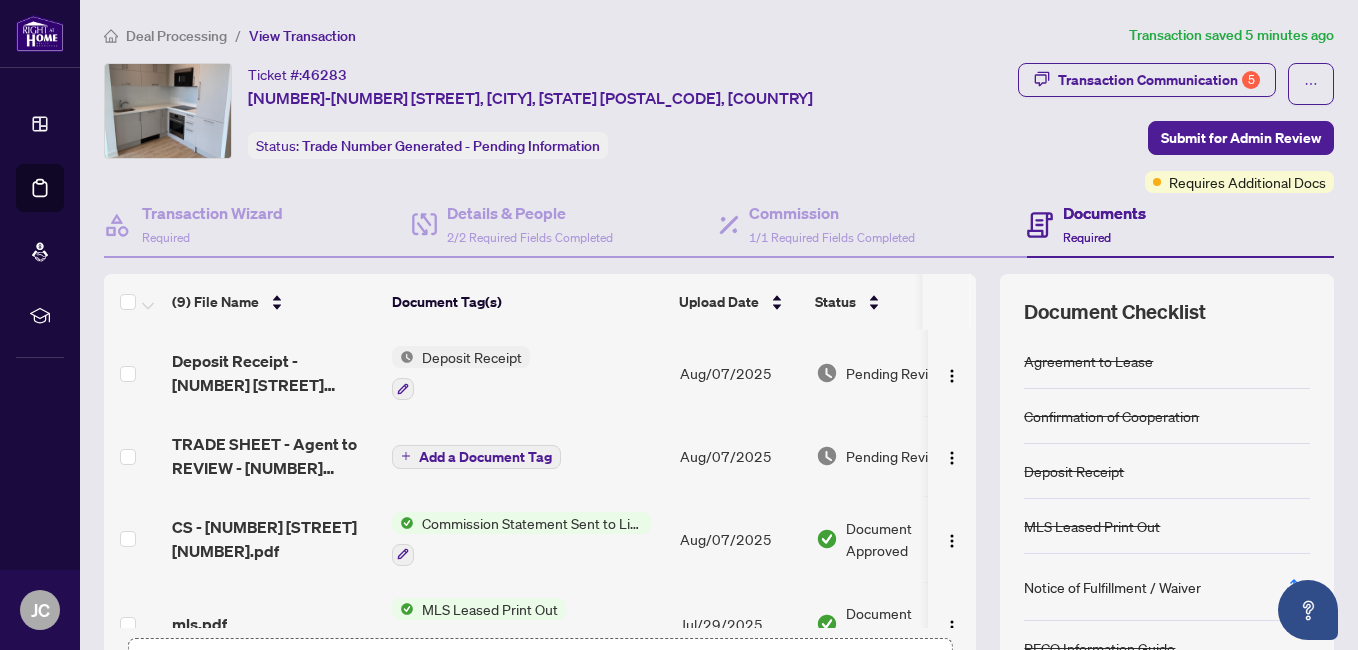 click on "Documents Required" at bounding box center (1104, 224) 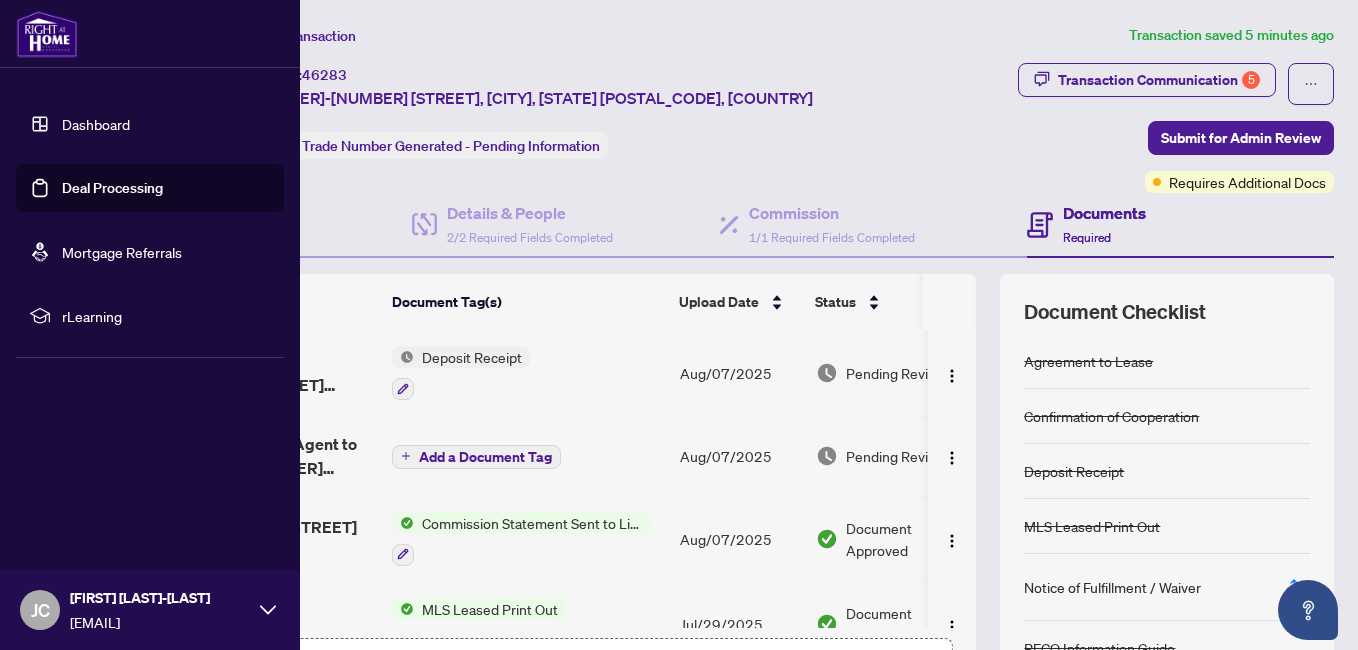 click on "Dashboard" at bounding box center (96, 124) 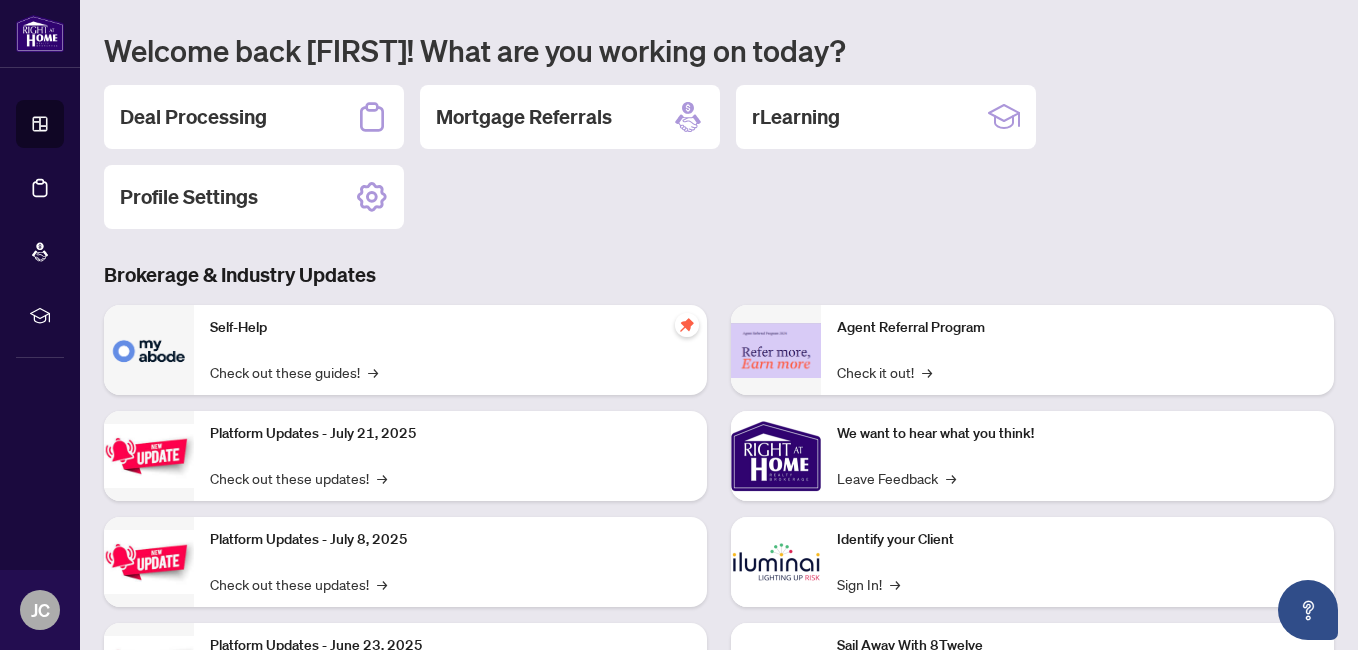 scroll, scrollTop: 75, scrollLeft: 0, axis: vertical 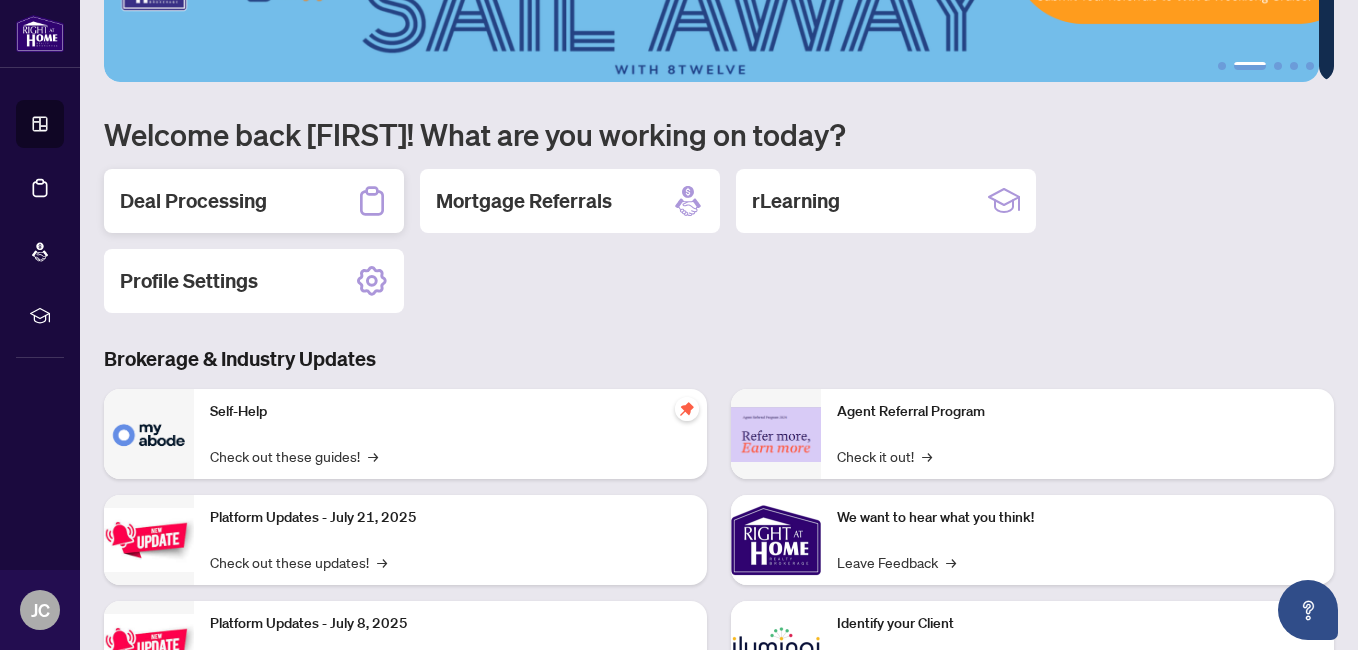 click on "Deal Processing" at bounding box center (254, 201) 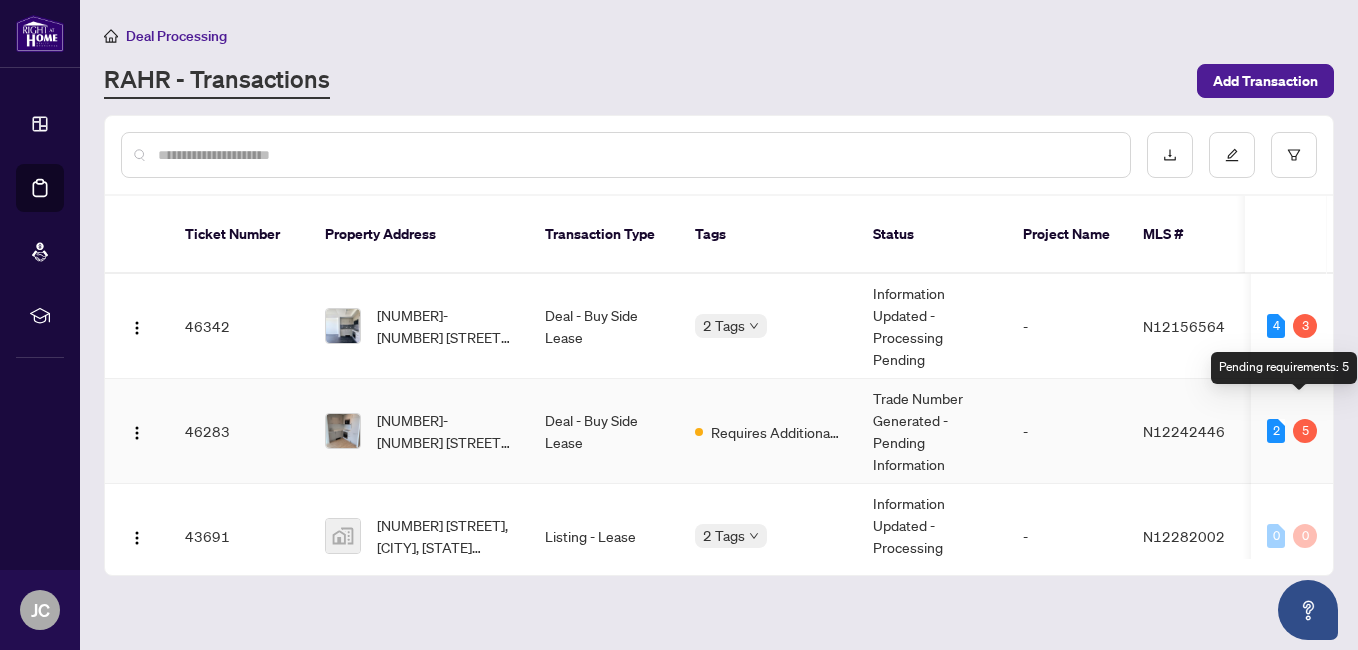 click on "5" at bounding box center [1305, 431] 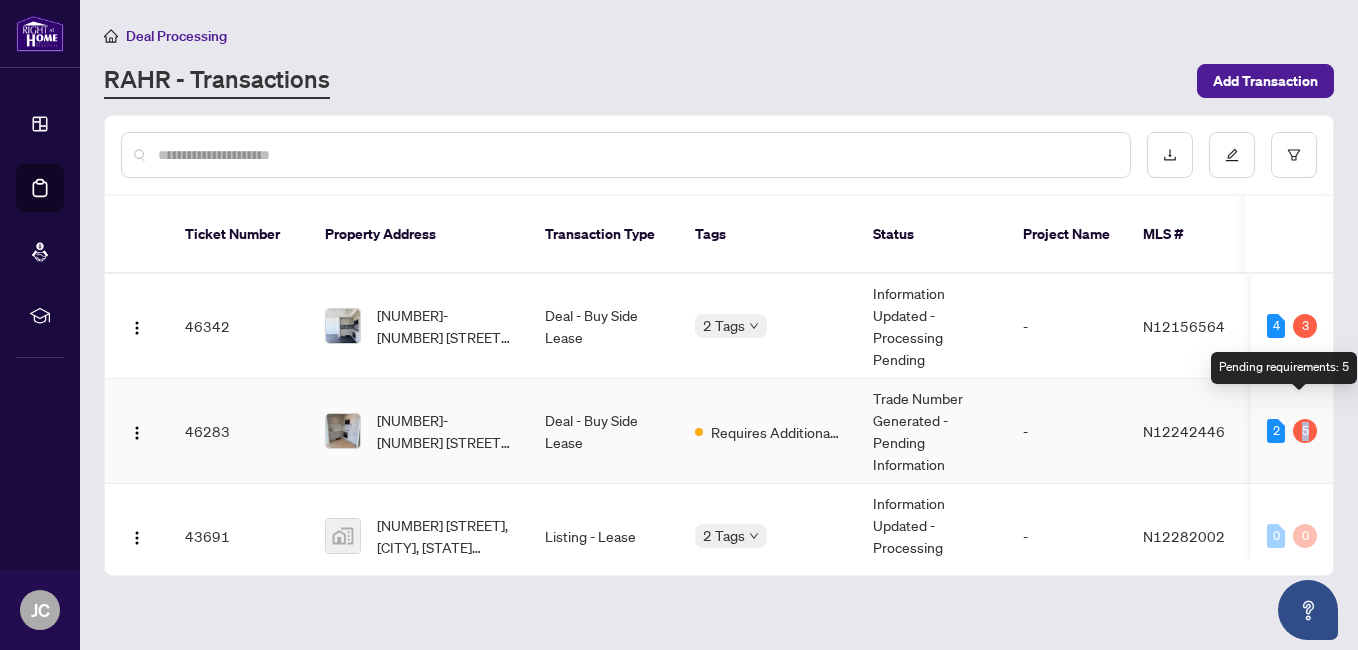 click on "5" at bounding box center (1305, 431) 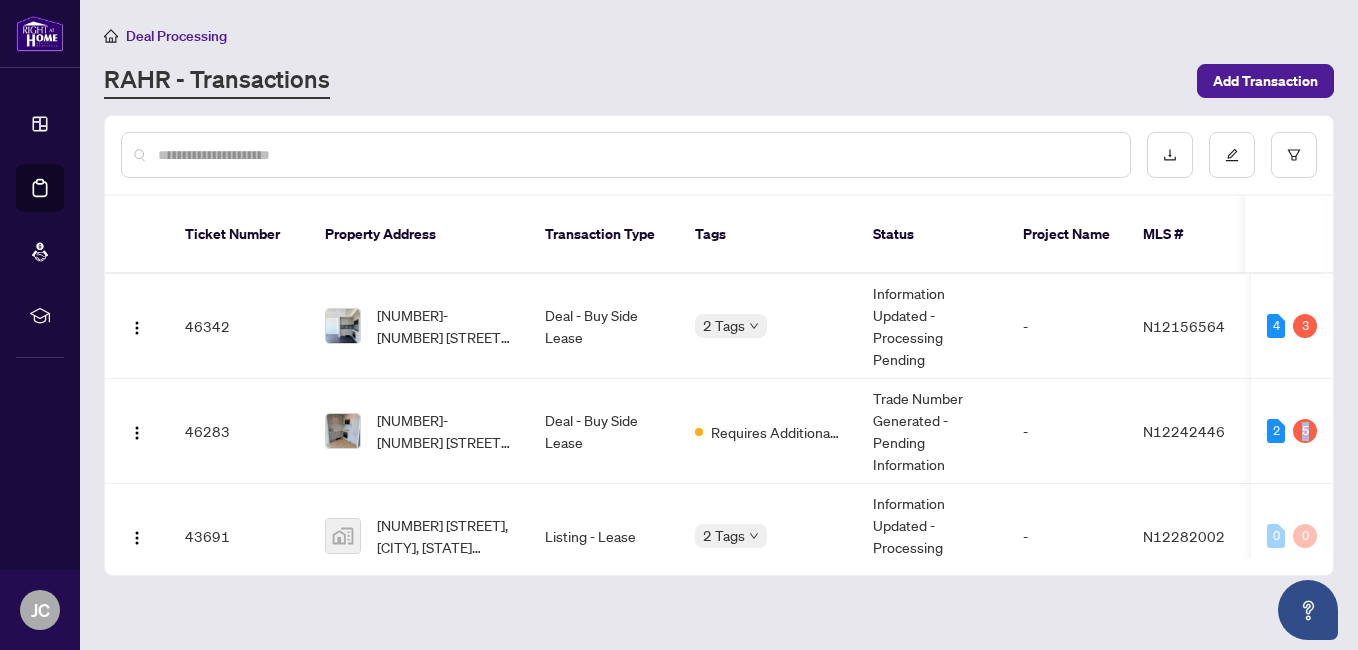click on "5" at bounding box center (1305, 431) 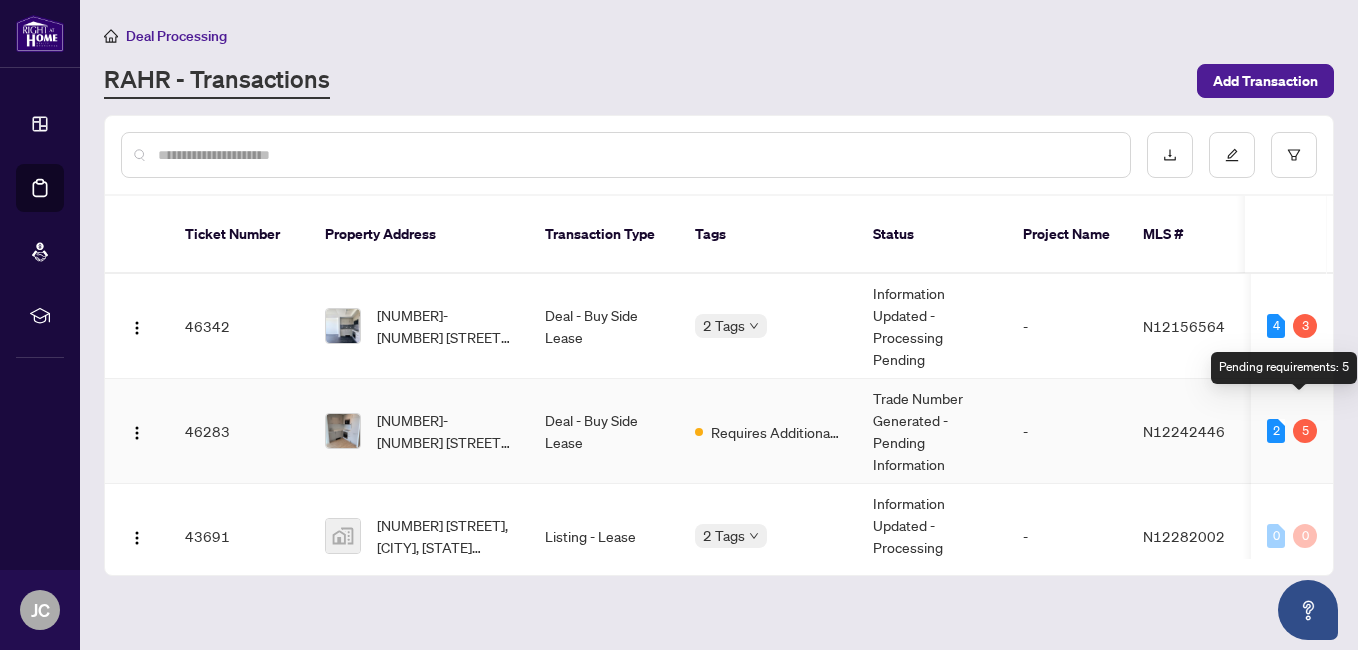 click on "5" at bounding box center [1305, 431] 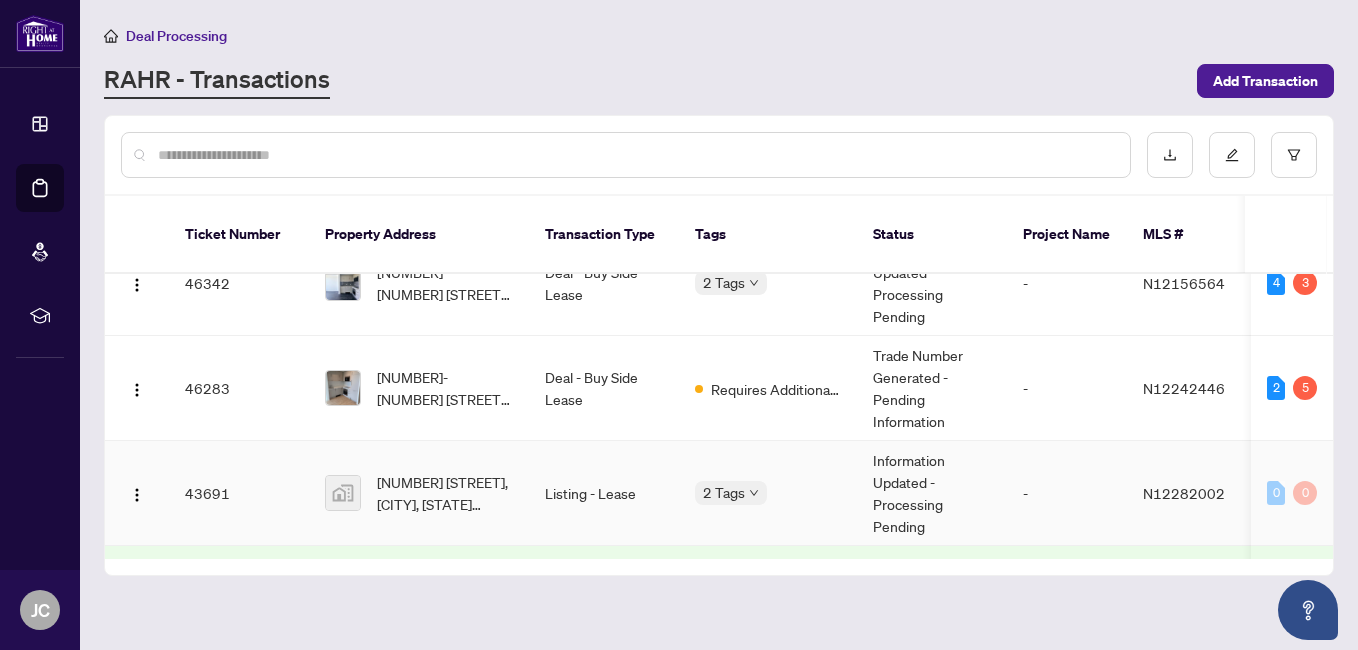 scroll, scrollTop: 0, scrollLeft: 0, axis: both 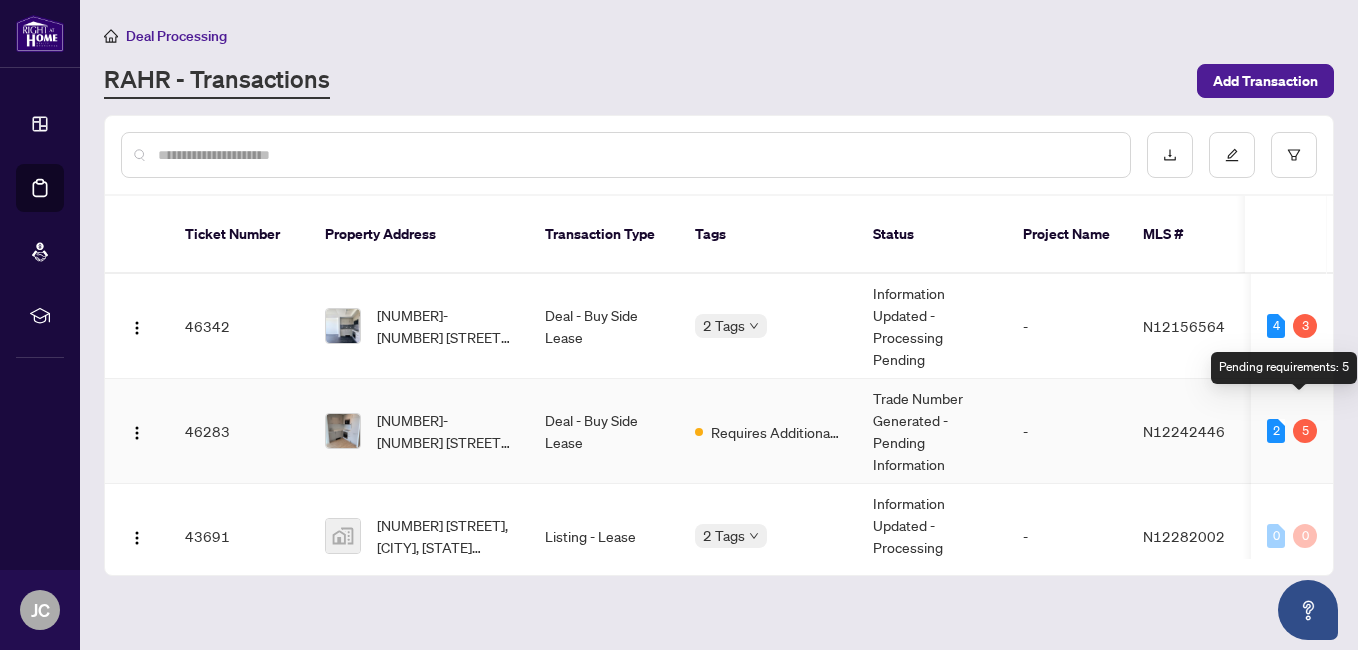 click on "5" at bounding box center [1305, 431] 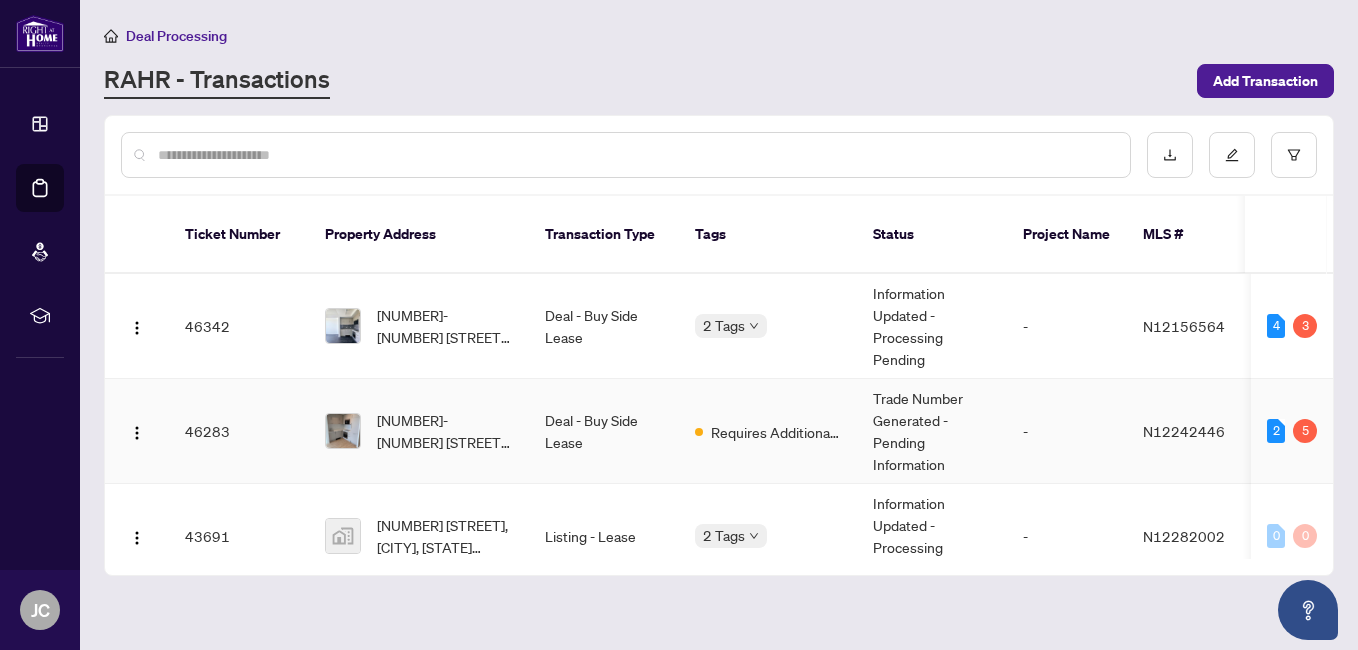 click on "Deal - Buy Side Lease" at bounding box center [604, 431] 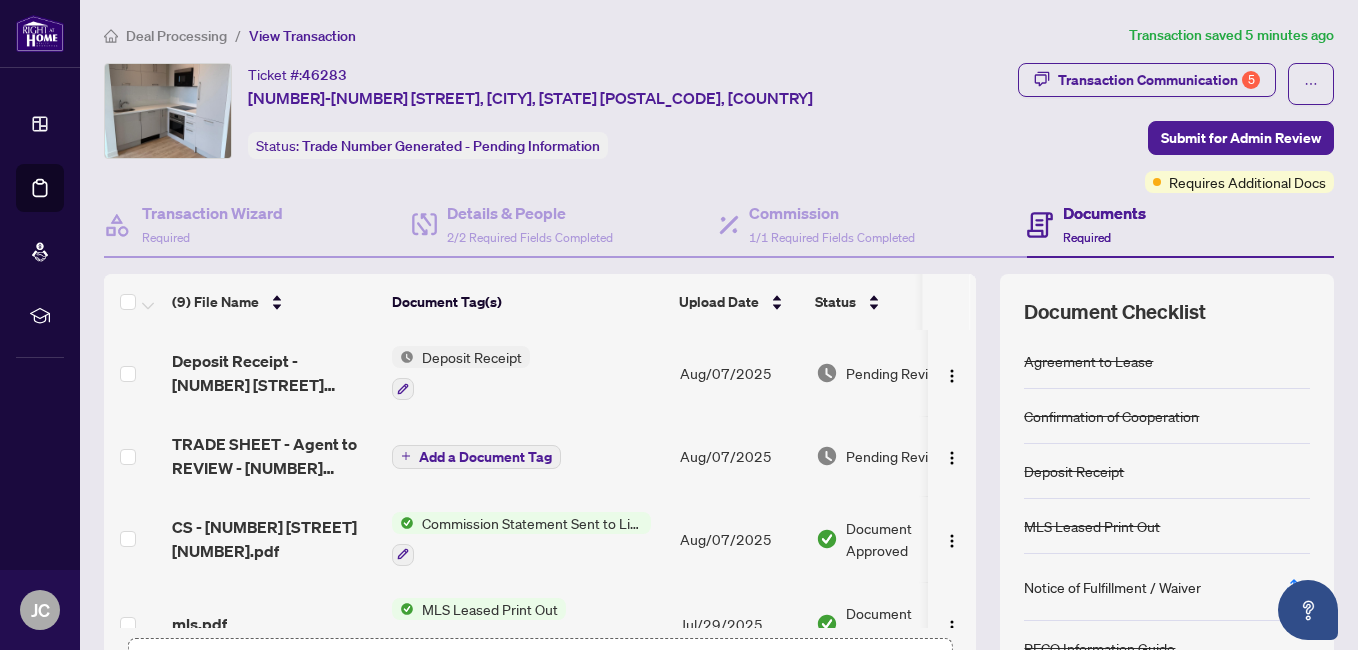 click on "Documents" at bounding box center (1104, 213) 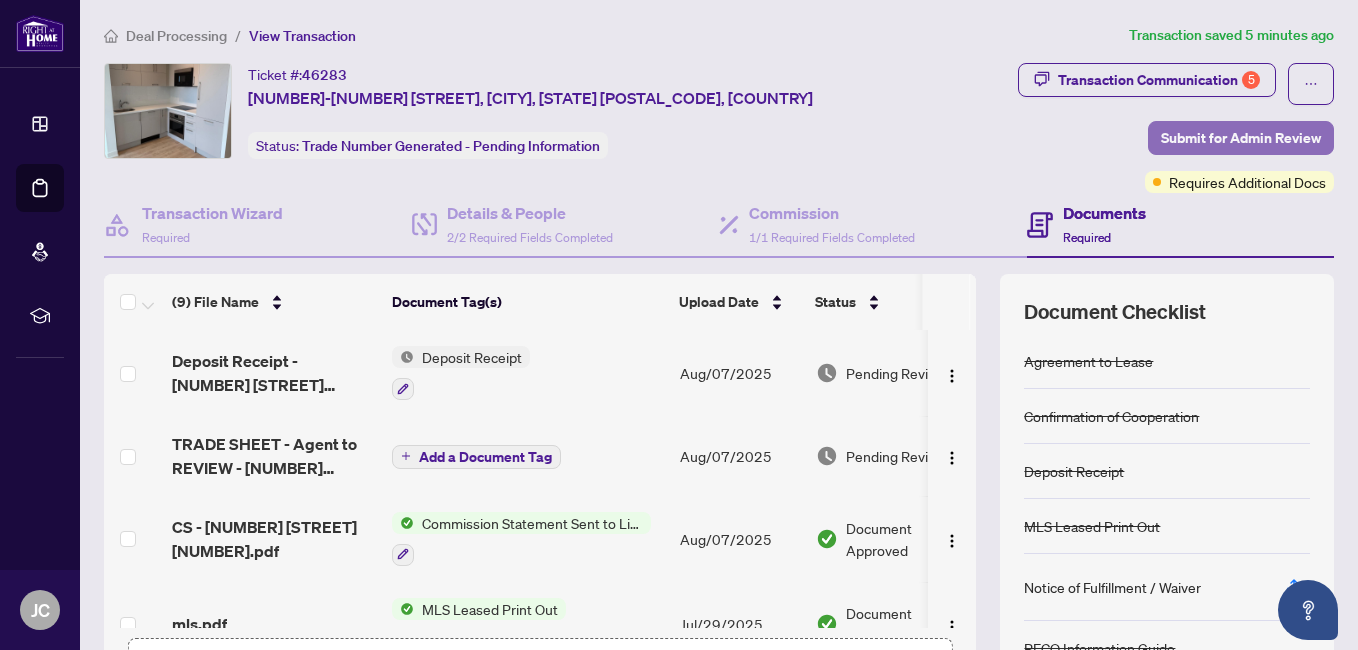 click on "Submit for Admin Review" at bounding box center [1241, 138] 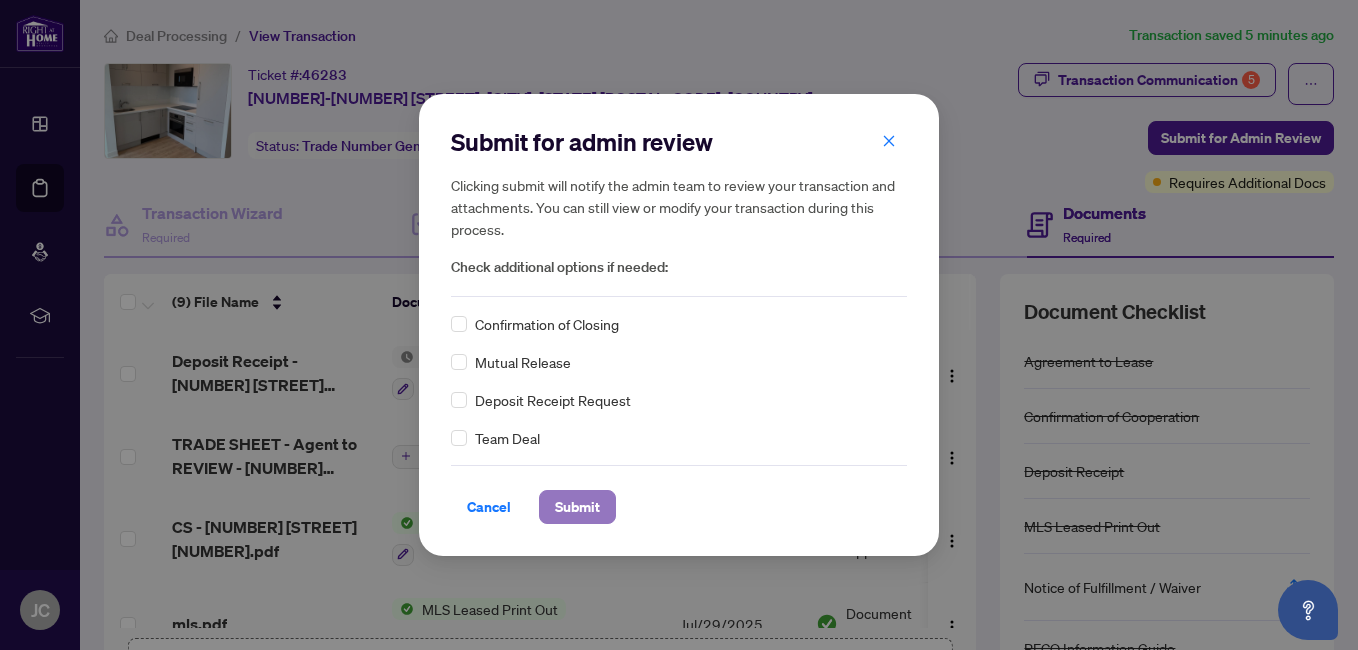 click on "Submit" at bounding box center (577, 507) 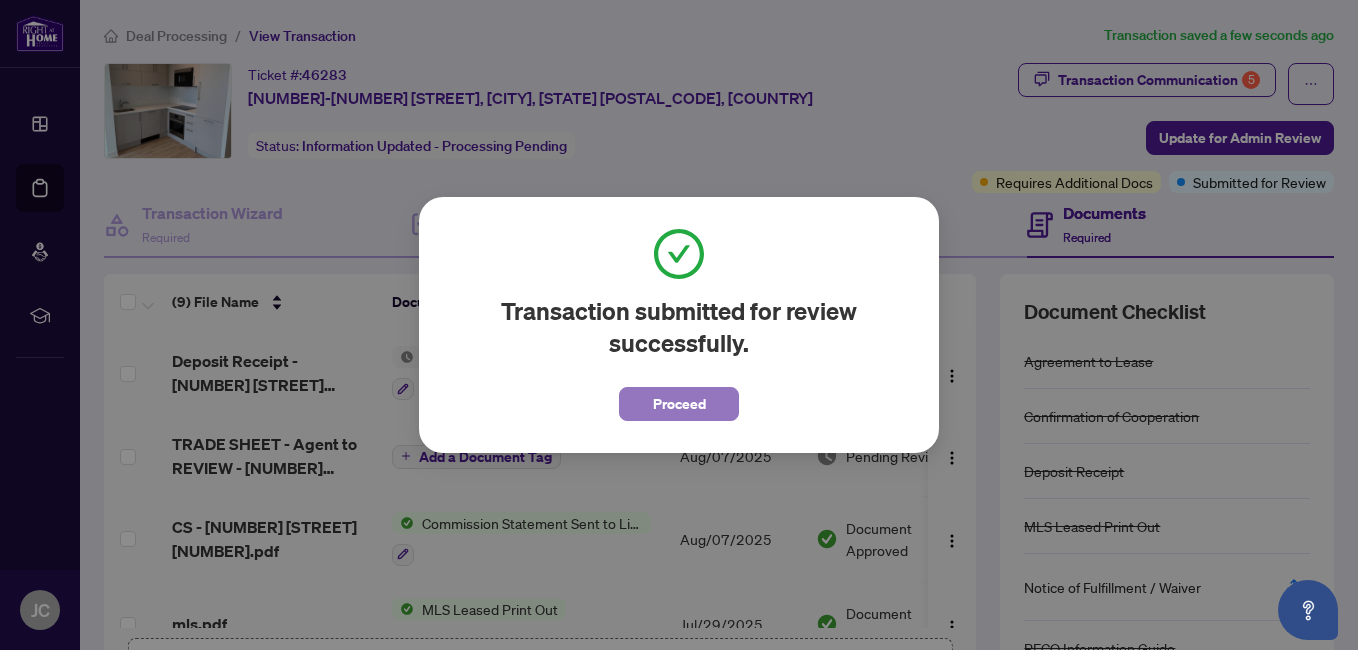 click on "Proceed" at bounding box center (679, 404) 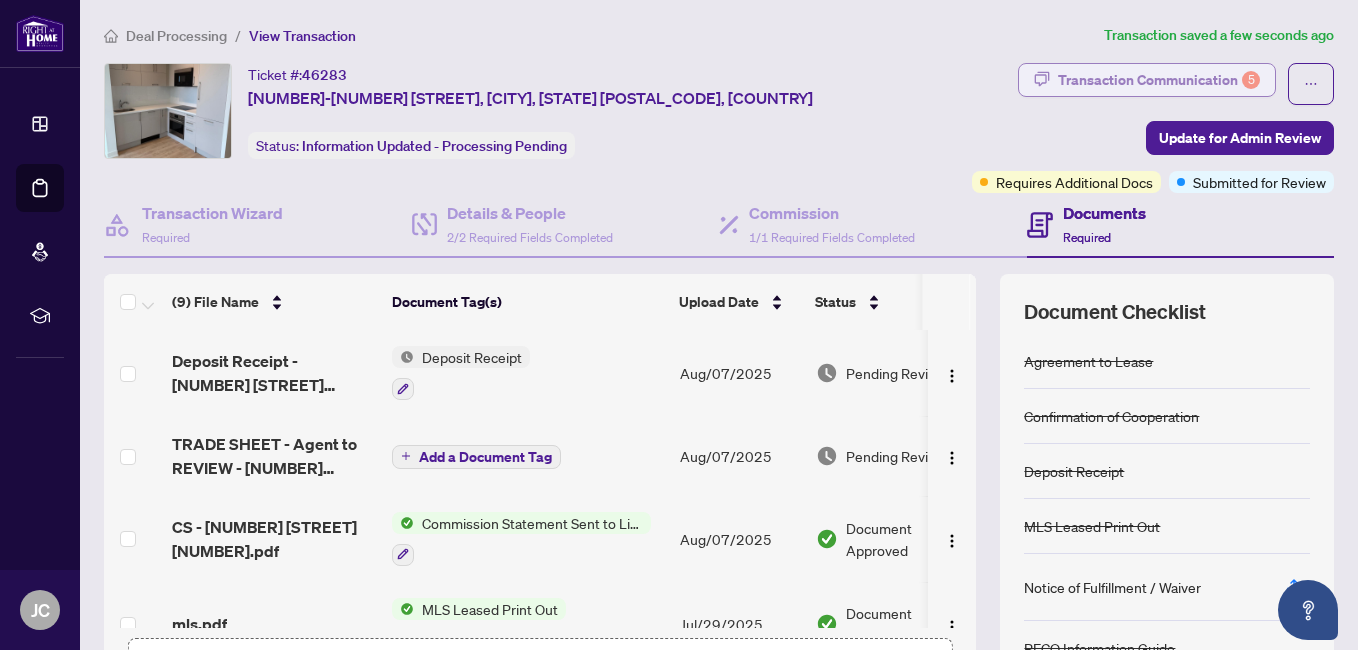 click on "Transaction Communication 5" at bounding box center (1159, 80) 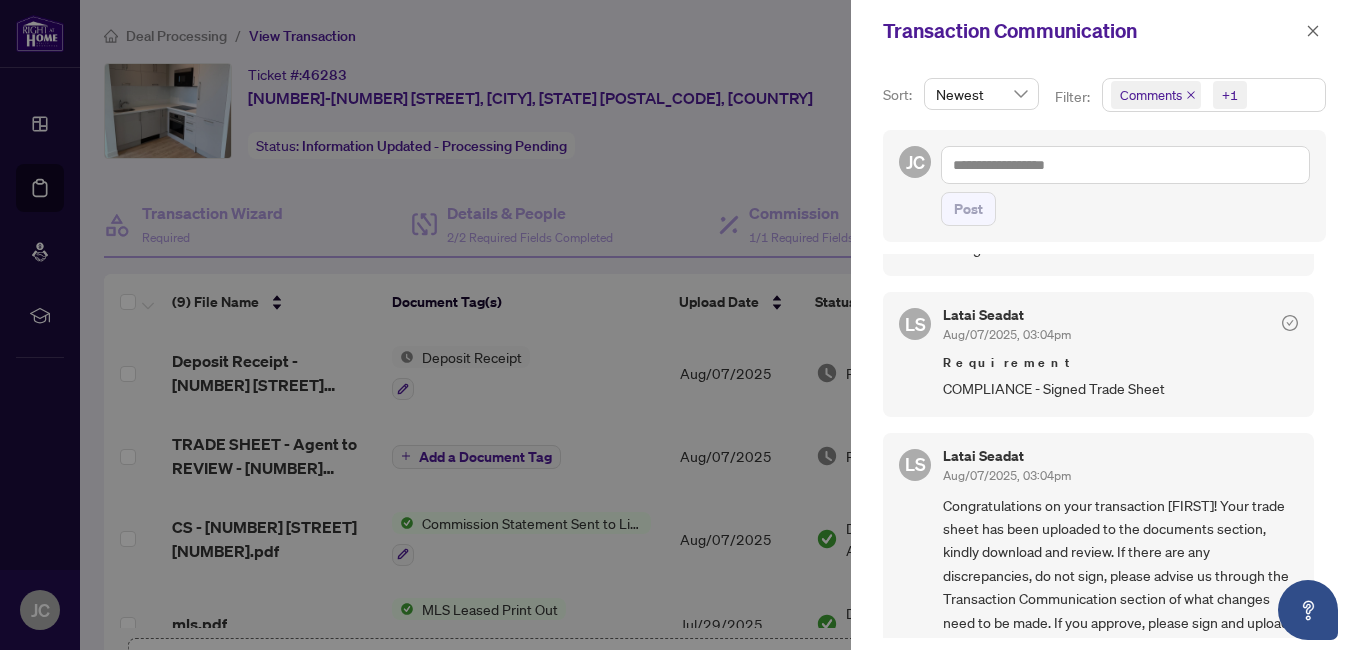 scroll, scrollTop: 778, scrollLeft: 0, axis: vertical 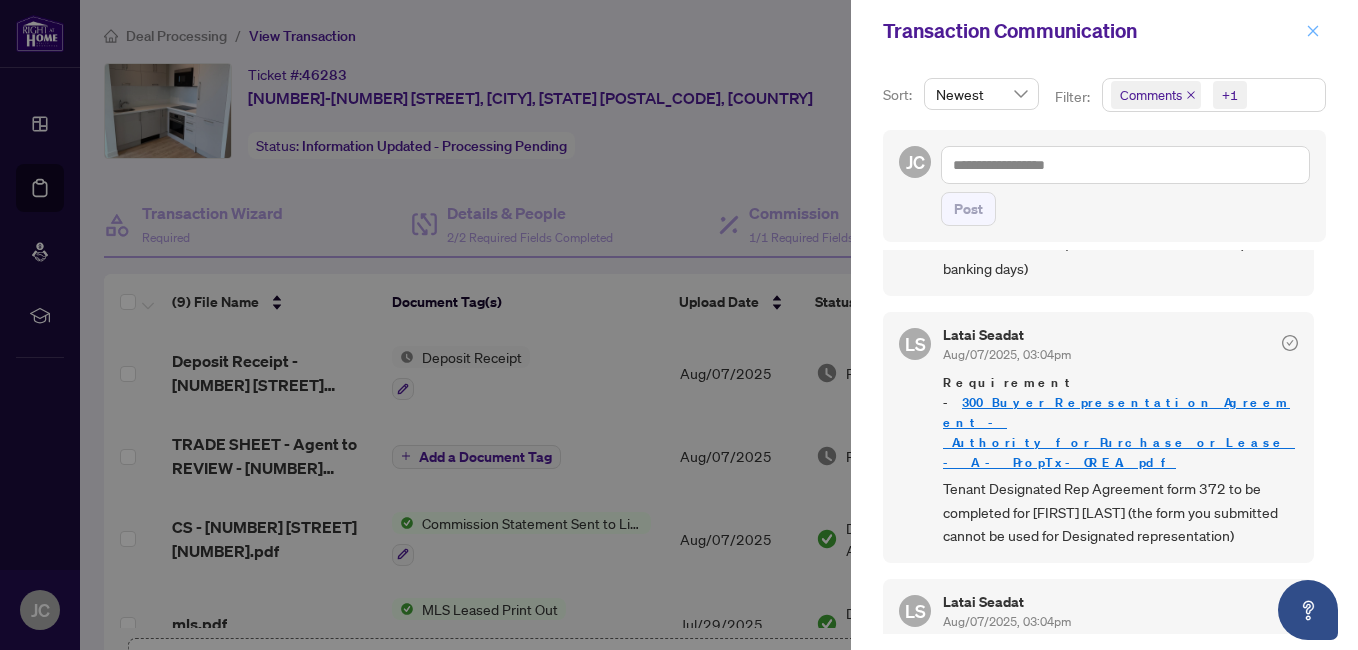 click 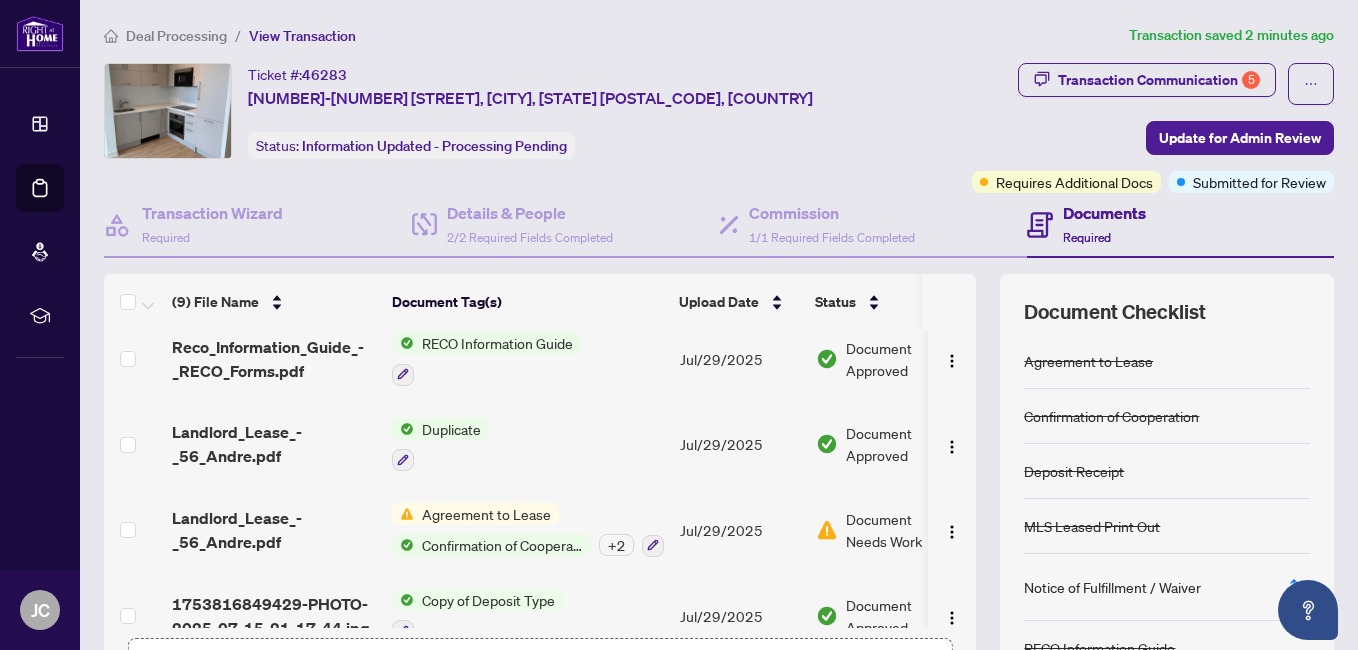 scroll, scrollTop: 471, scrollLeft: 0, axis: vertical 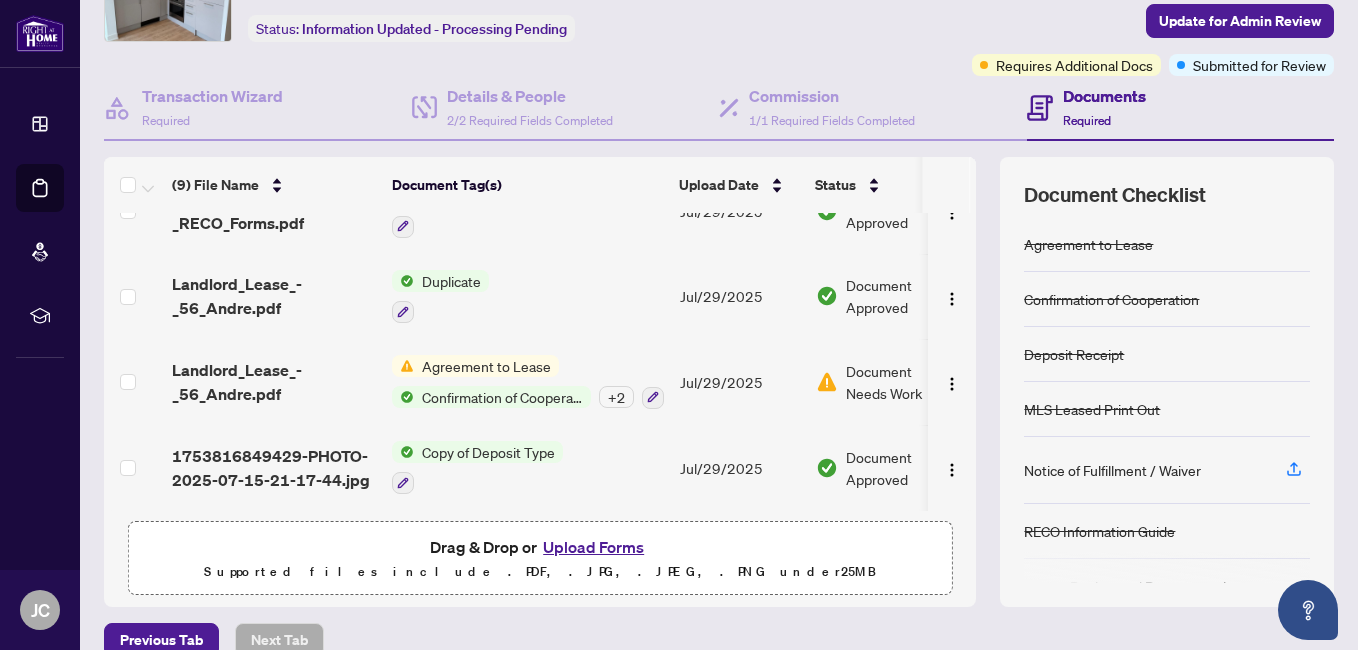click on "Agreement to Lease" at bounding box center (486, 366) 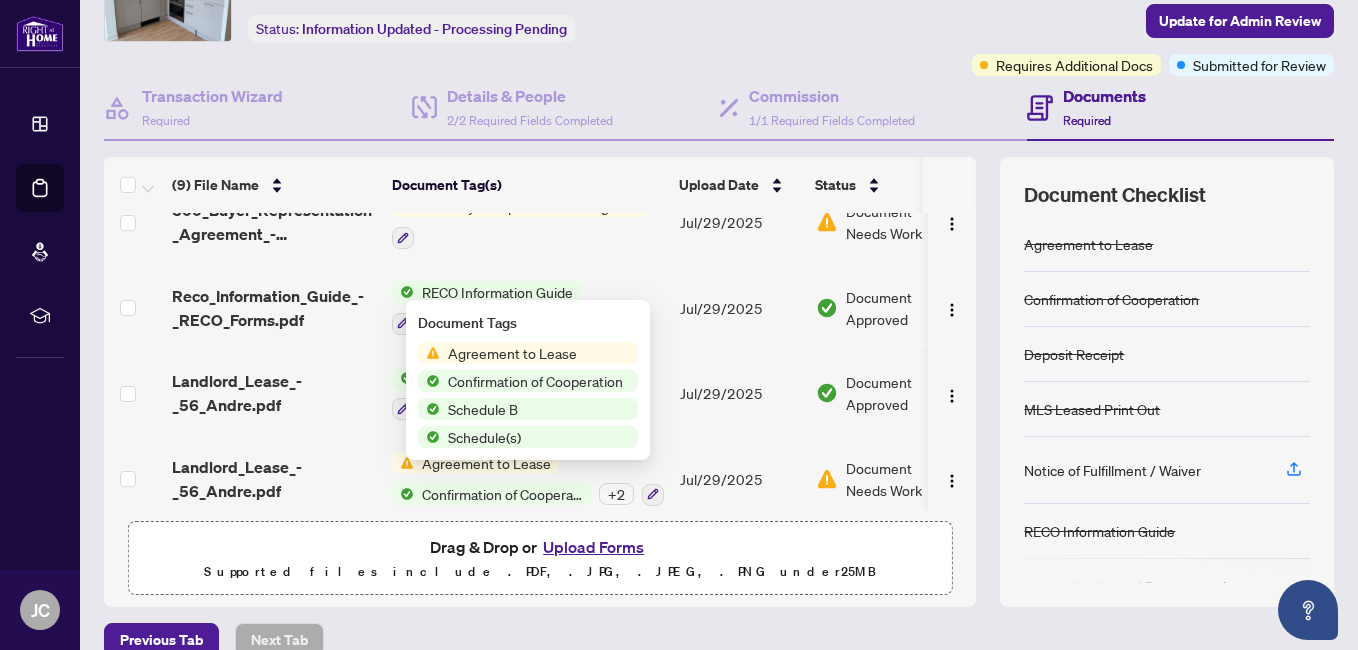 scroll, scrollTop: 271, scrollLeft: 0, axis: vertical 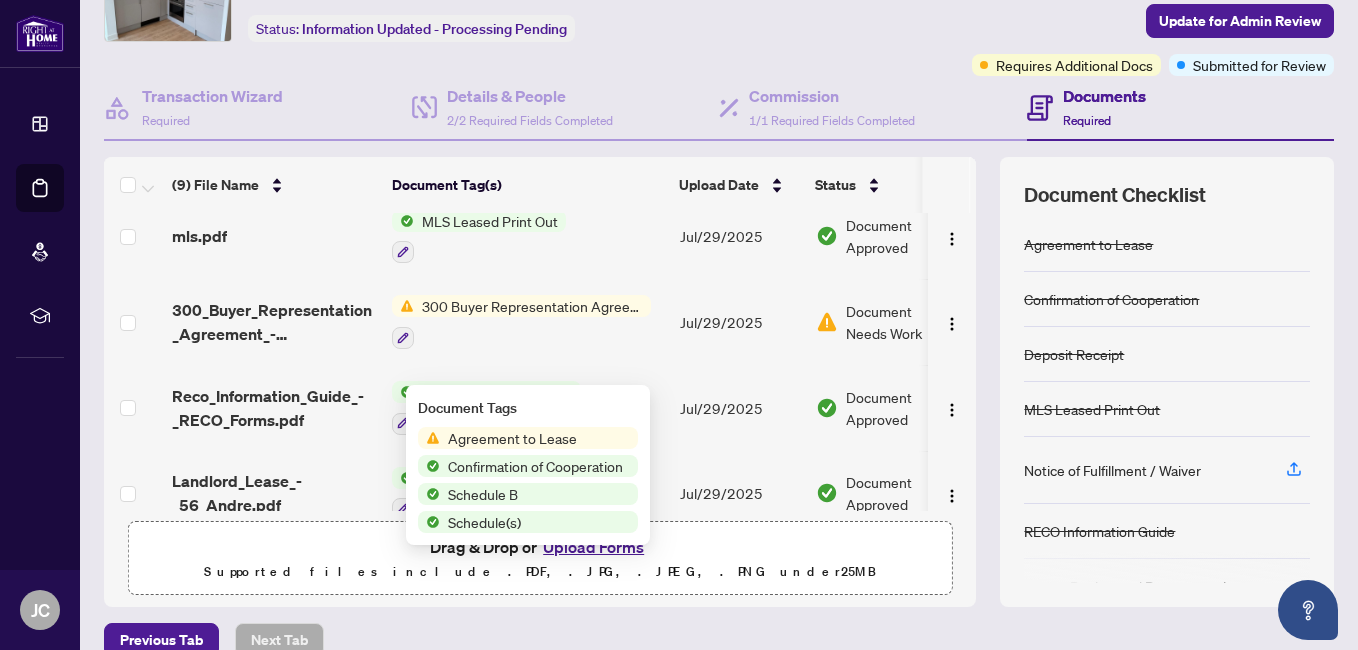 click on "300 Buyer Representation Agreement - Authority for Purchase or Lease" at bounding box center (532, 306) 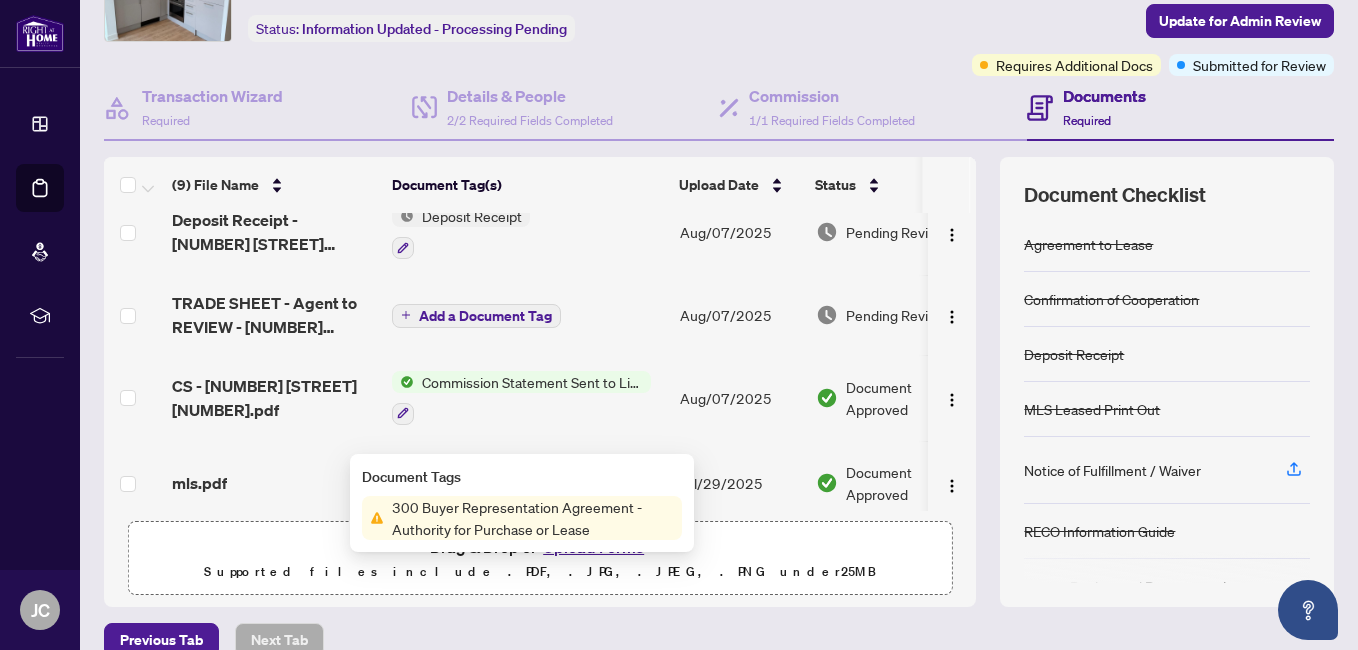scroll, scrollTop: 0, scrollLeft: 0, axis: both 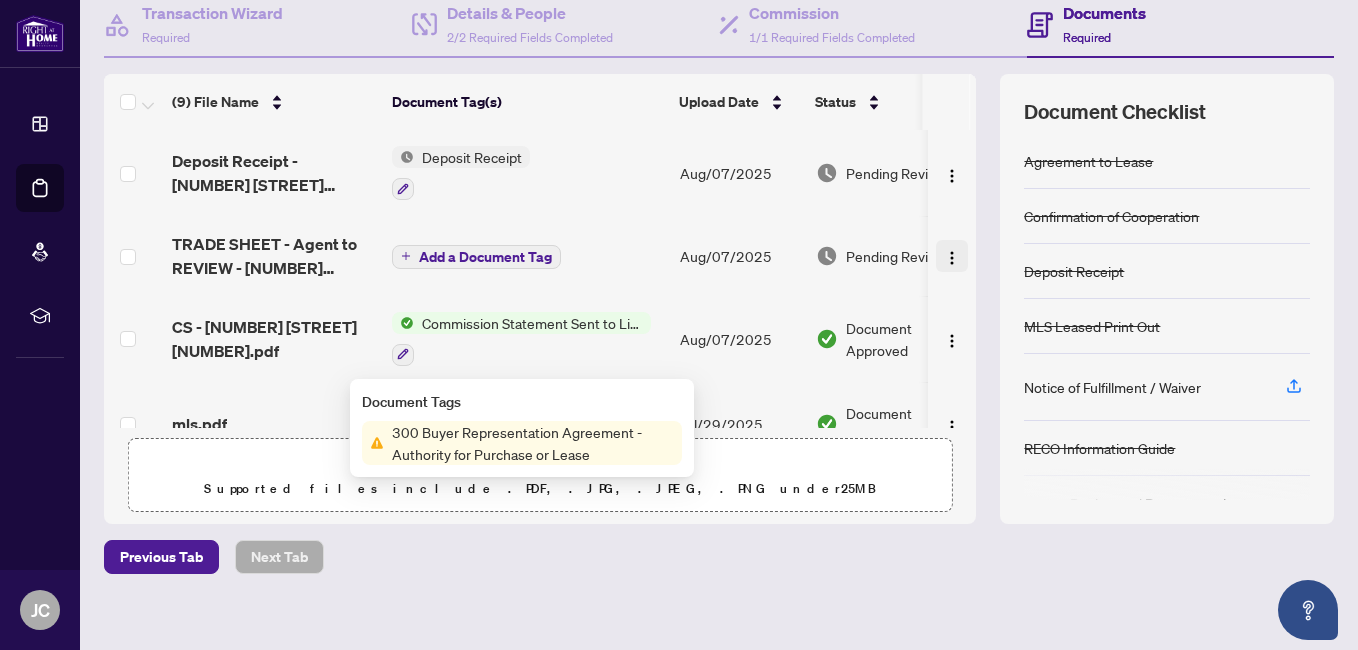 click at bounding box center (952, 258) 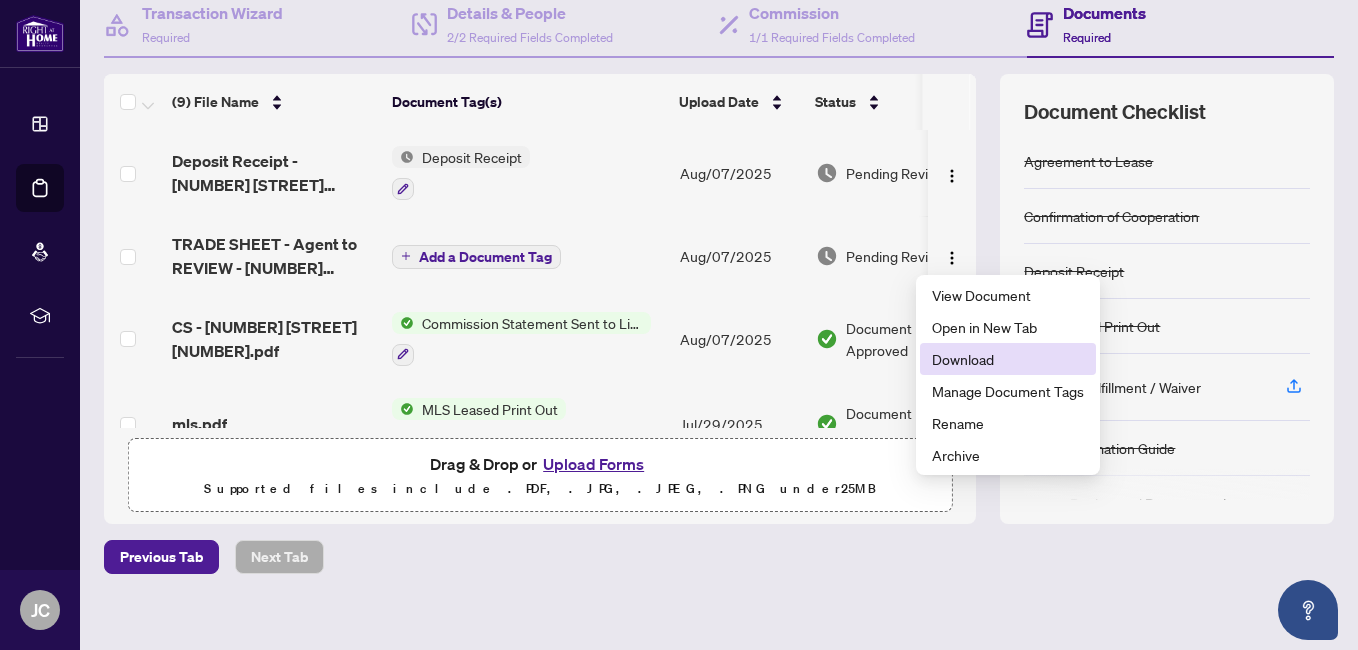 click on "Download" at bounding box center [1008, 359] 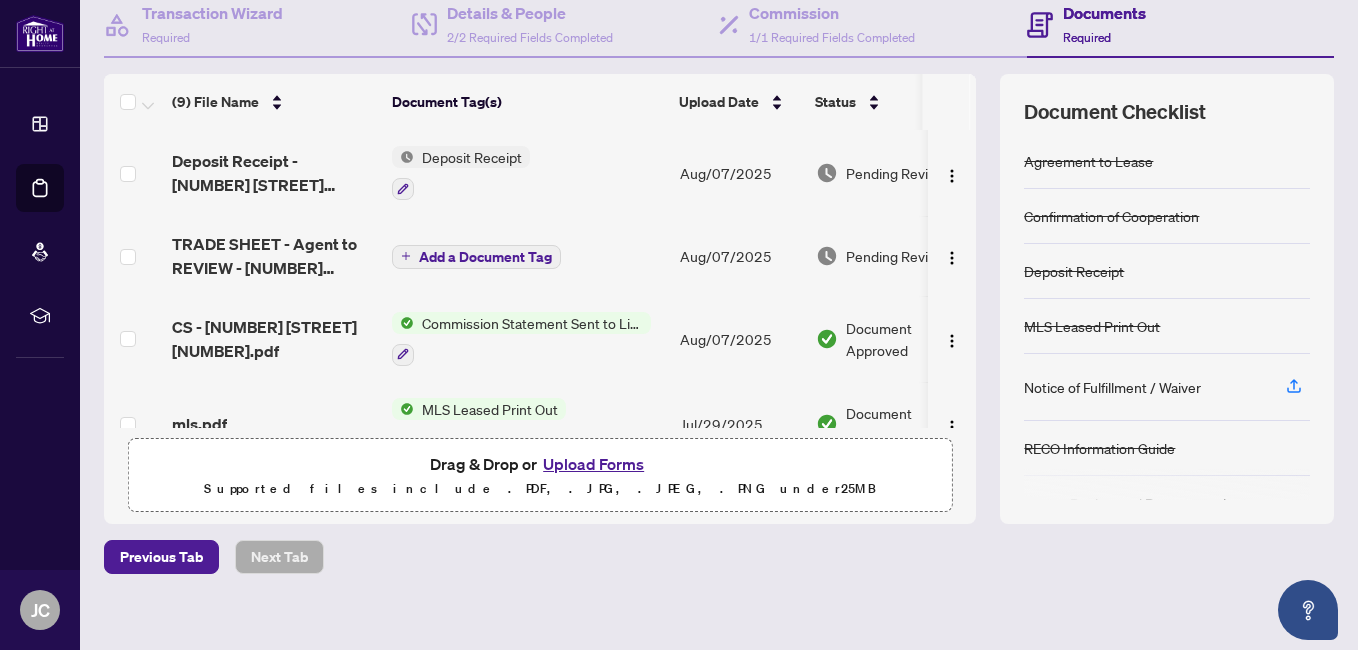click on "Add a Document Tag" at bounding box center (485, 257) 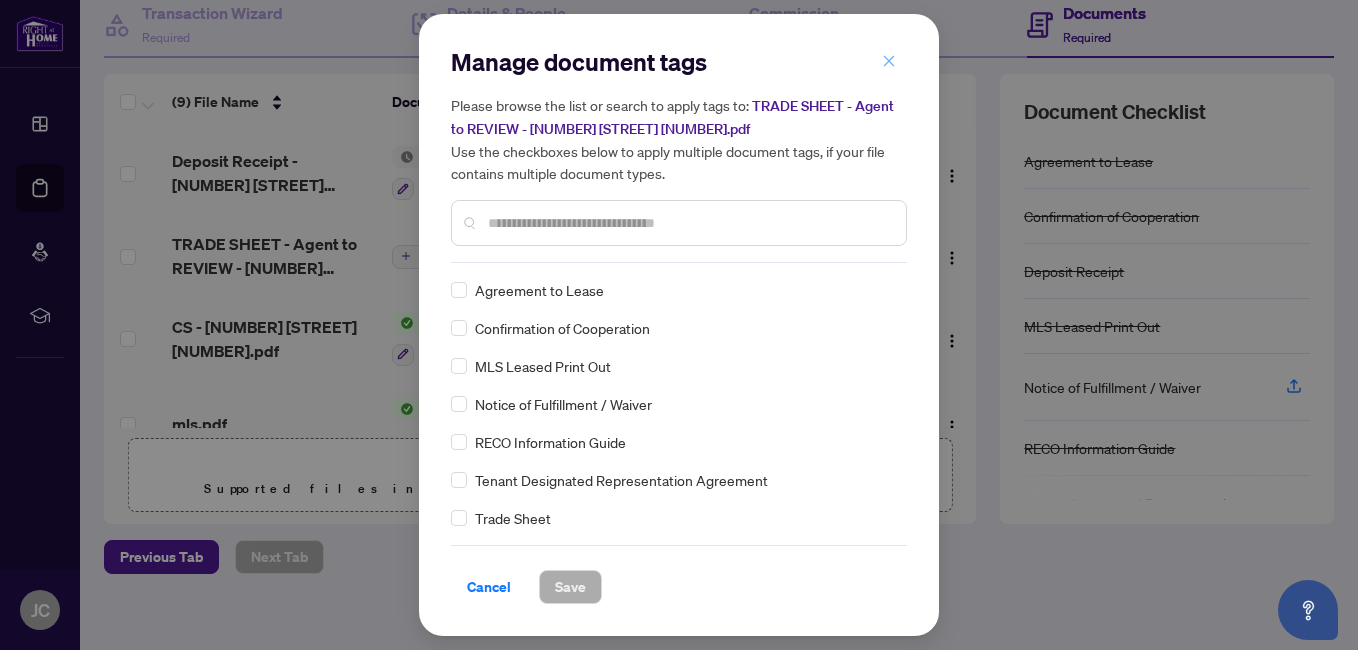 click 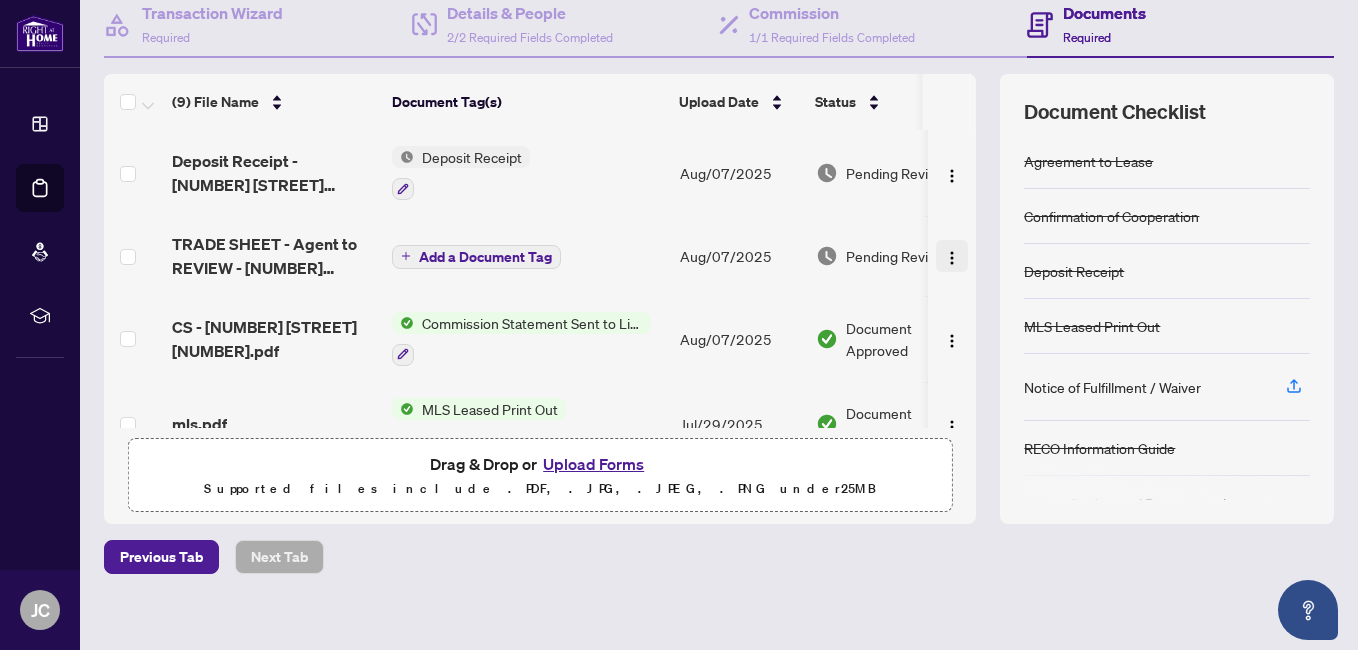 click at bounding box center (952, 258) 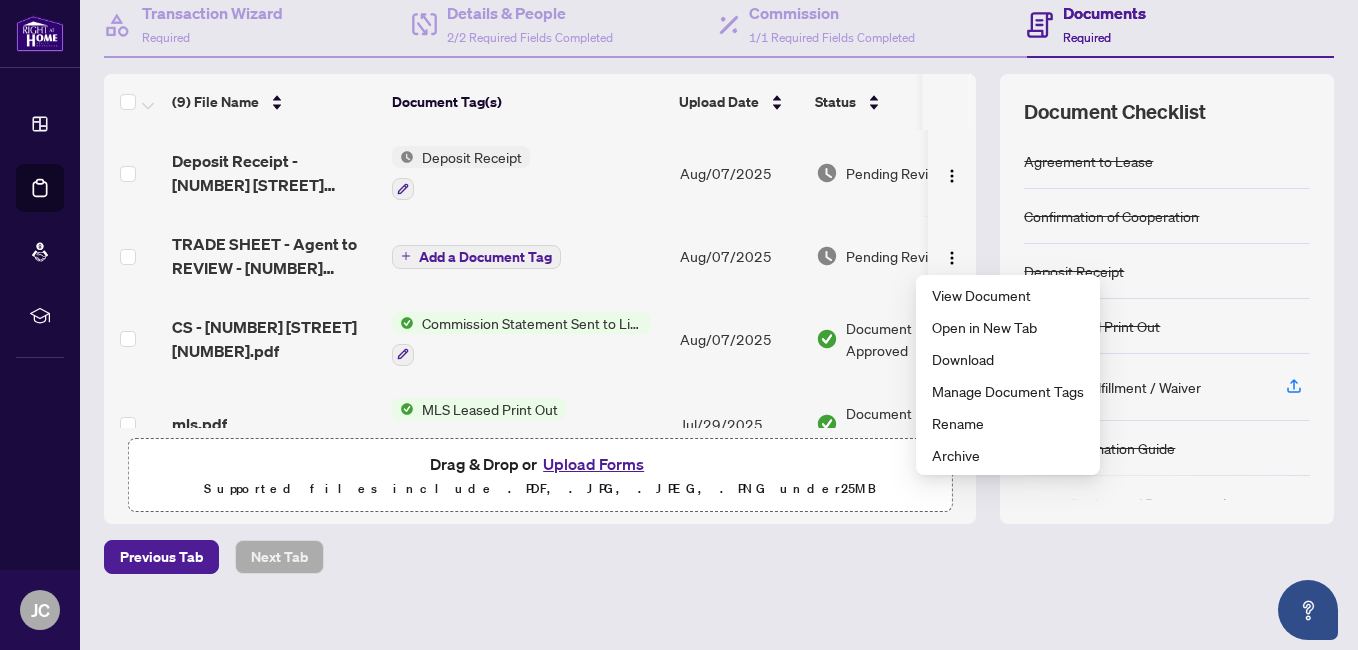 click on "Deal Processing / View Transaction Transaction saved   11 minutes ago Ticket #:  46283 1817-56 Andre De Grasse St, Markham, Ontario L6G 0H9, Canada Status:   Information Updated - Processing Pending Transaction Communication 5 Update for Admin Review Requires Additional Docs Submitted for Review Transaction Wizard Required Details & People 2/2 Required Fields Completed Commission 1/1 Required Fields Completed Documents Required (9) File Name Document Tag(s) Upload Date Status             Deposit Receipt - 56 Andre De Grasse 1817.pdf Deposit Receipt Aug/07/2025 Pending Review TRADE SHEET - Agent to REVIEW - 56 Andre De Grasse St 1817.pdf Add a Document Tag Aug/07/2025 Pending Review CS - 56 Andre De Grasse St 1817.pdf Commission Statement Sent to Listing Brokerage Aug/07/2025 Document Approved mls.pdf MLS Leased Print Out Jul/29/2025 Document Approved 300_Buyer_Representation_Agreement_-_Authority_for_Purchase_or_Lease_-_A_-_PropTx-OREA.pdf Jul/29/2025 Document Needs Work 1 RECO Information Guide + 2 1" at bounding box center [719, 234] 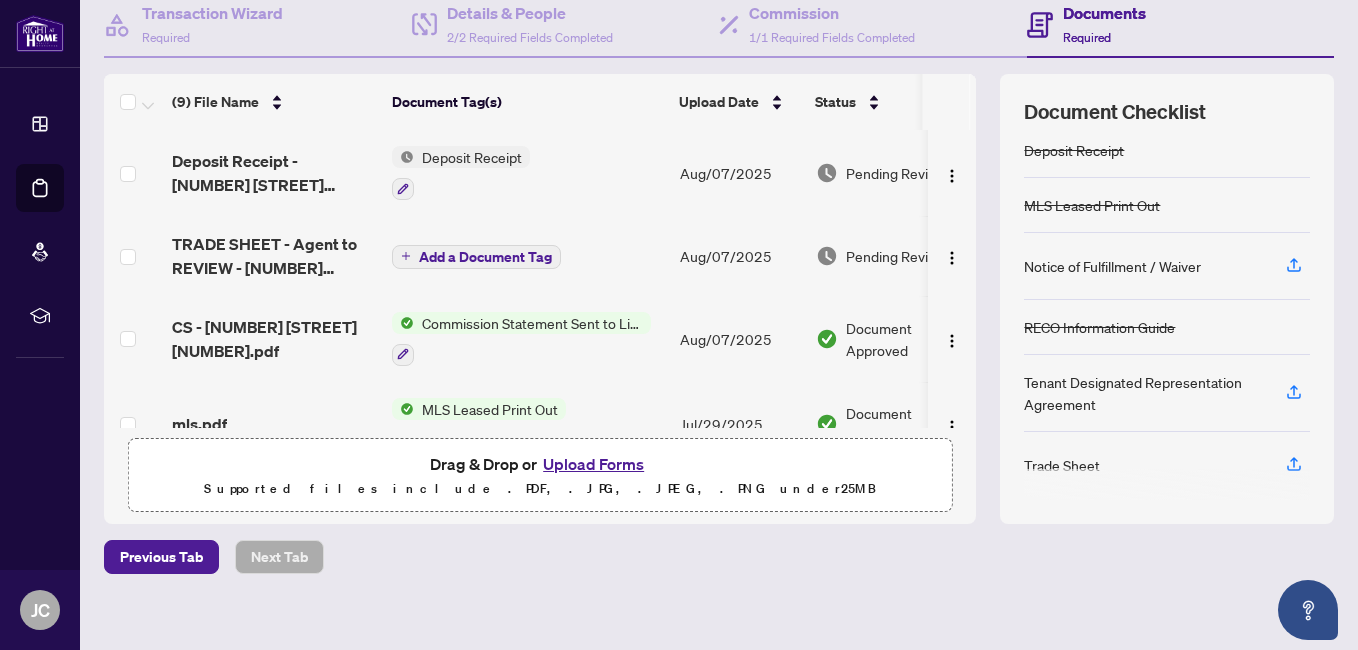 scroll, scrollTop: 127, scrollLeft: 0, axis: vertical 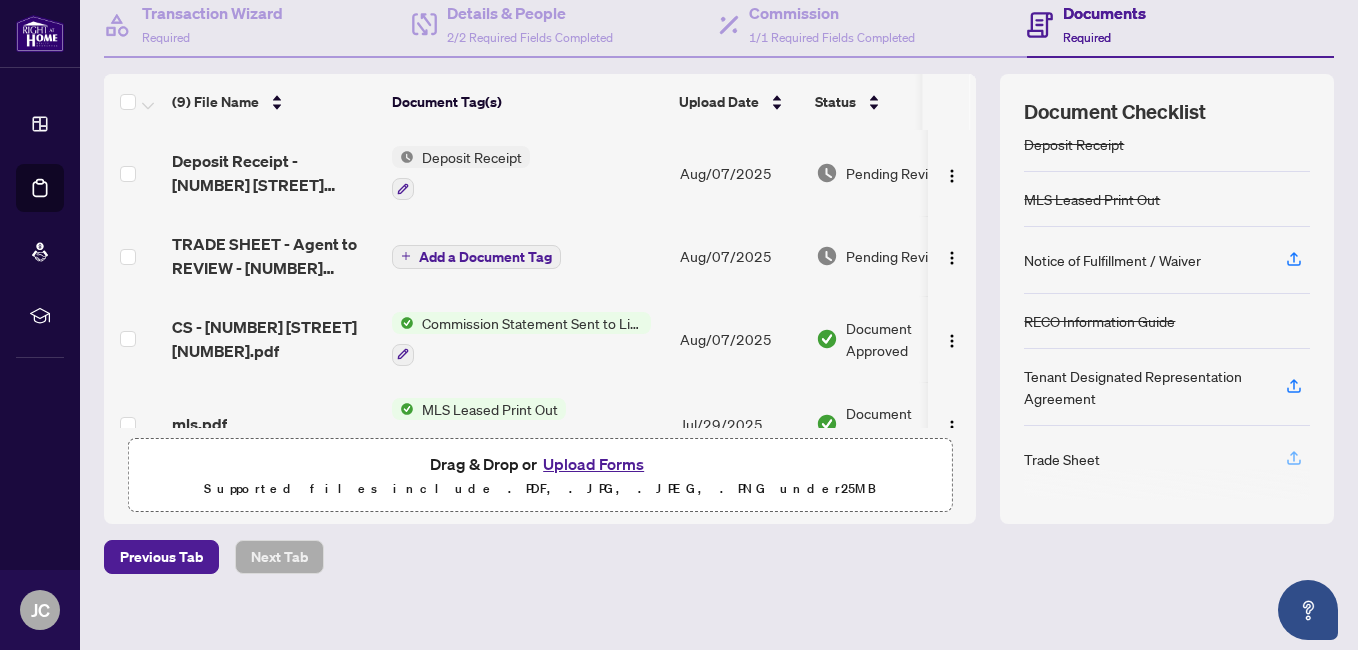 click 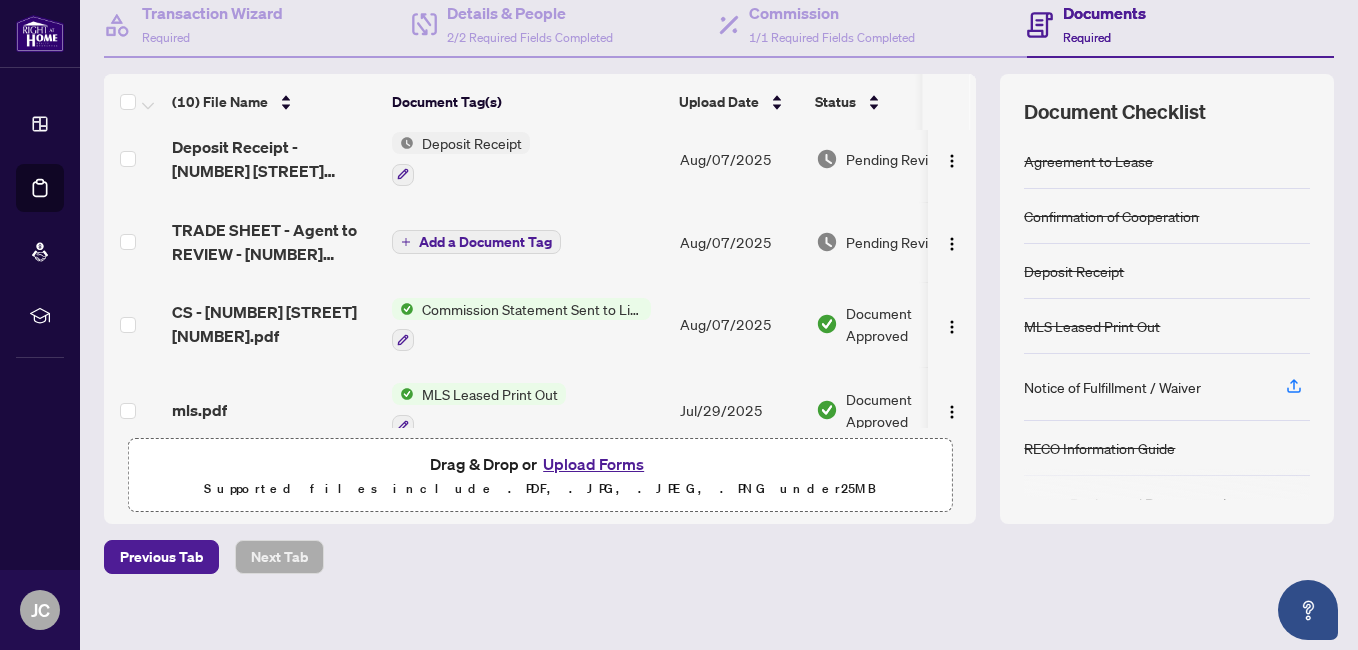 scroll, scrollTop: 0, scrollLeft: 0, axis: both 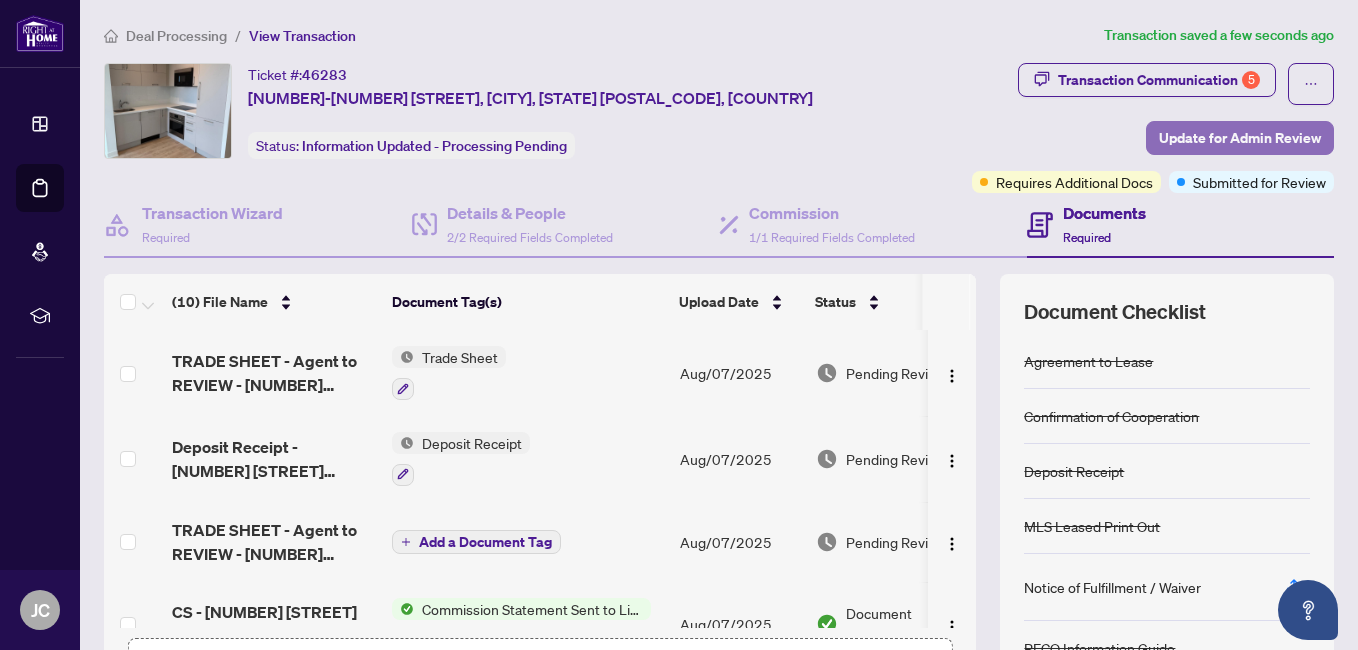 click on "Update for Admin Review" at bounding box center (1240, 138) 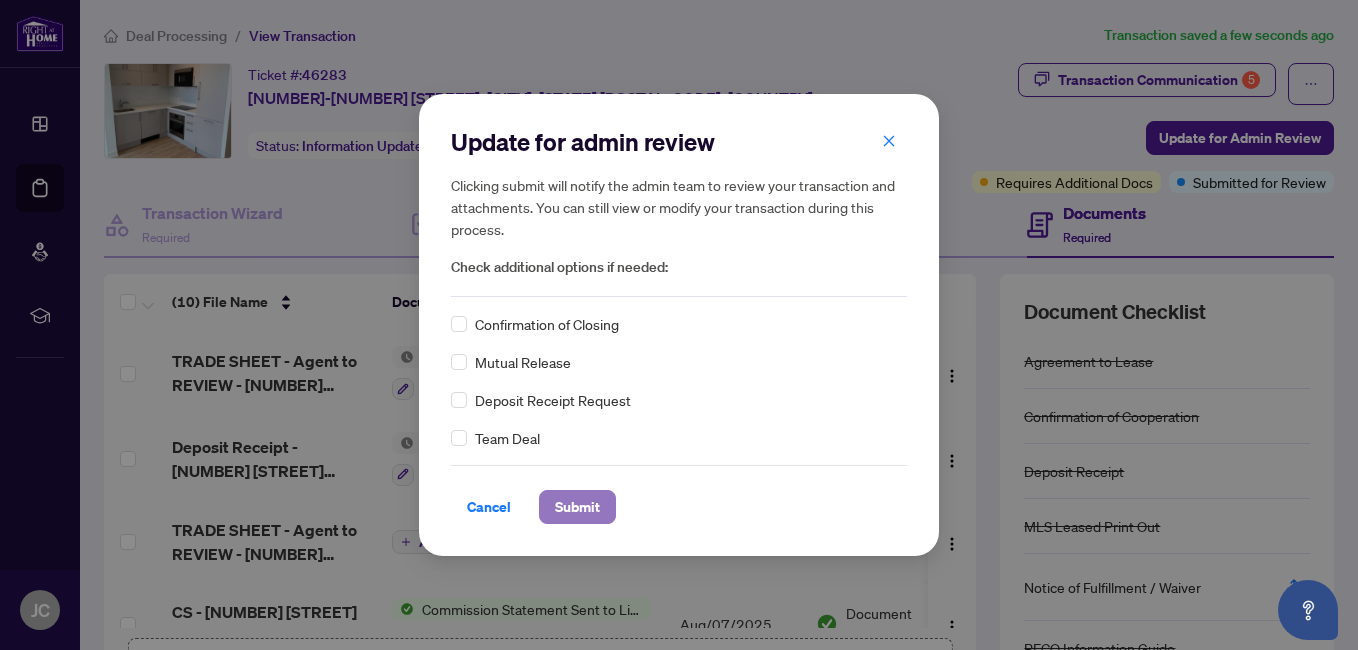 click on "Submit" at bounding box center [577, 507] 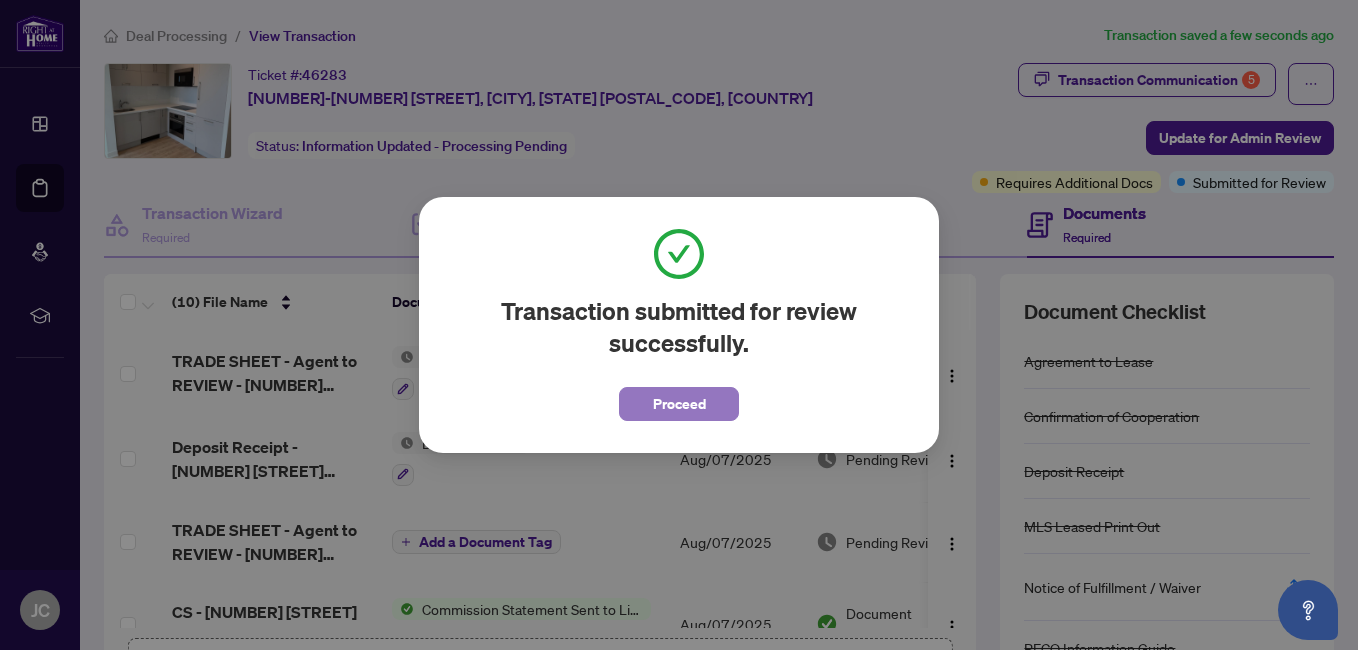 click on "Proceed" at bounding box center [679, 404] 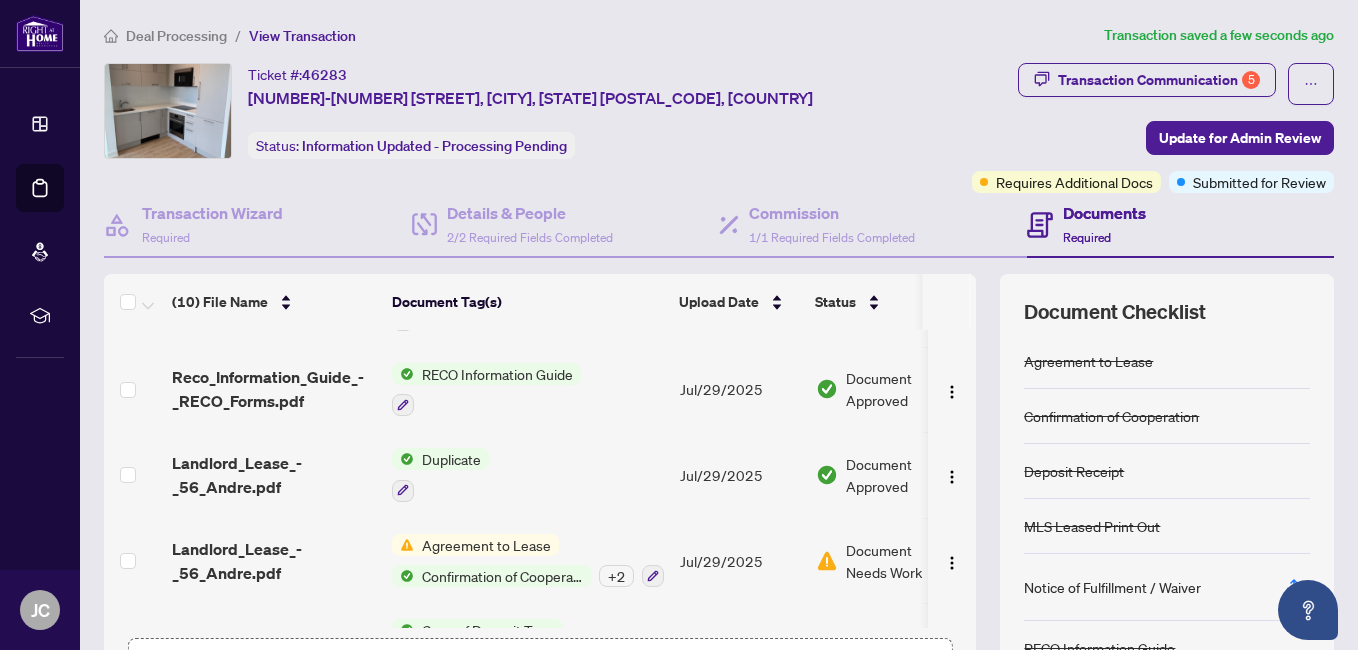 scroll, scrollTop: 500, scrollLeft: 0, axis: vertical 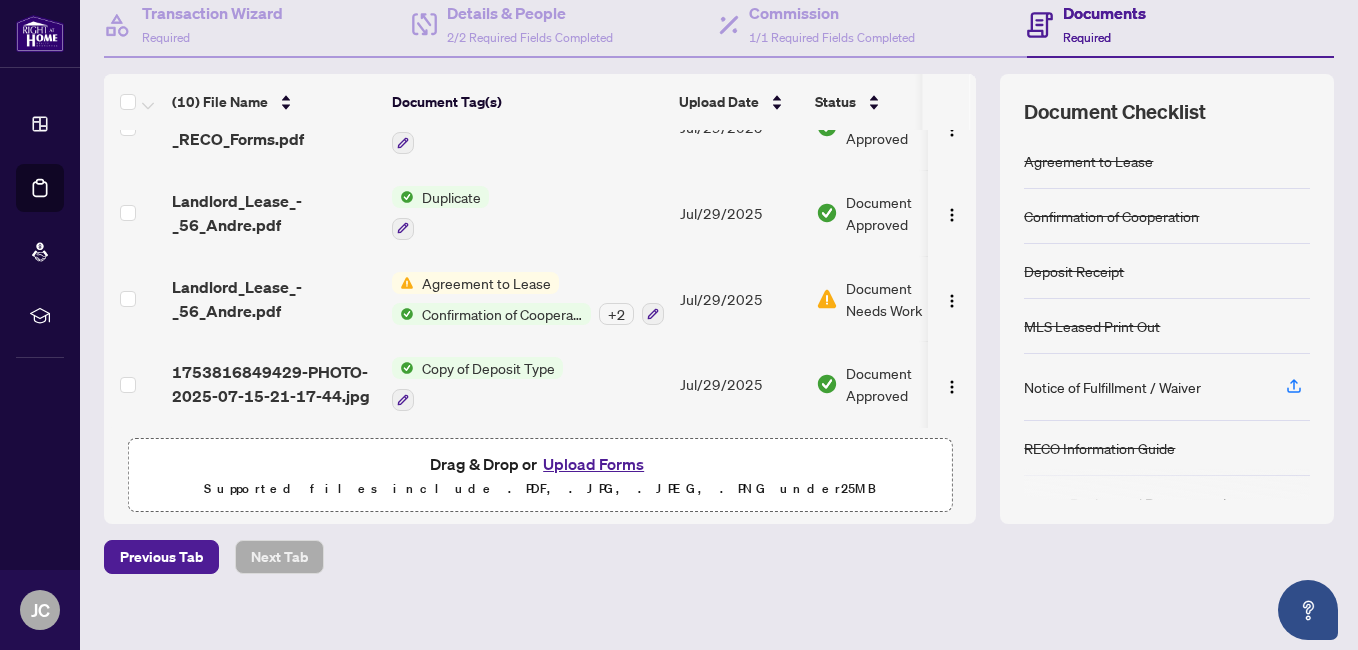 click on "Agreement to Lease" at bounding box center [486, 283] 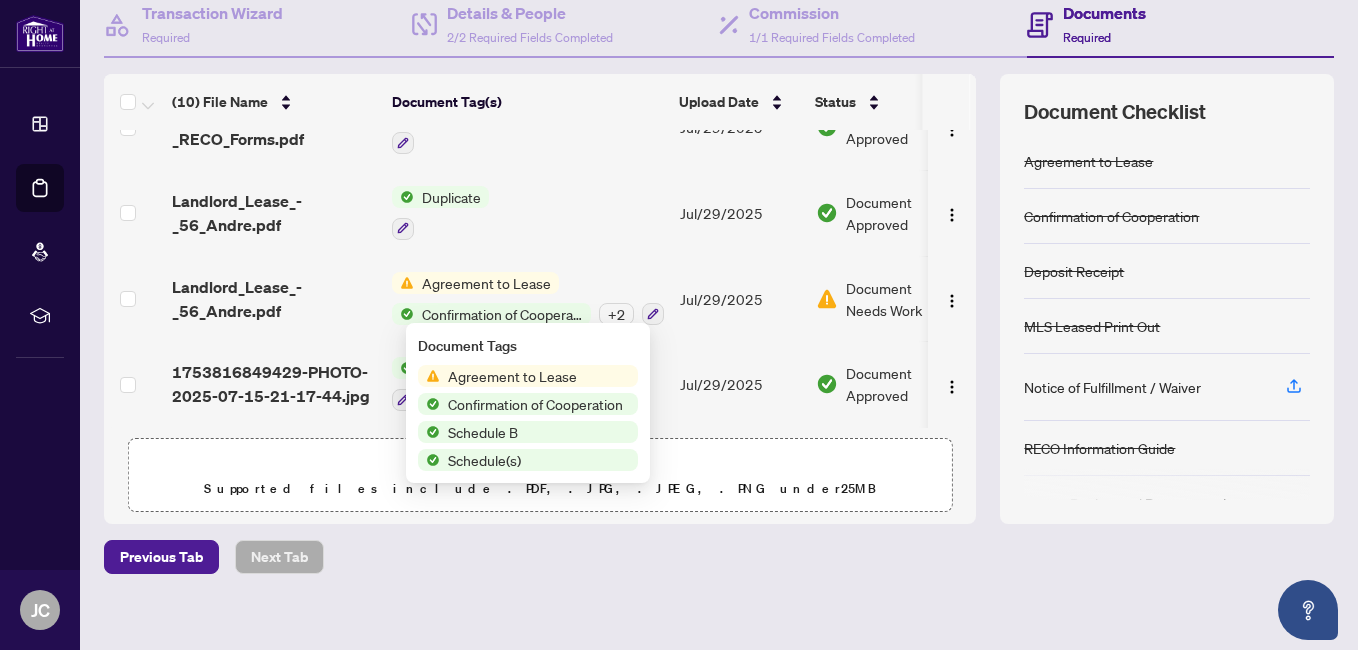click on "Agreement to Lease" at bounding box center [512, 376] 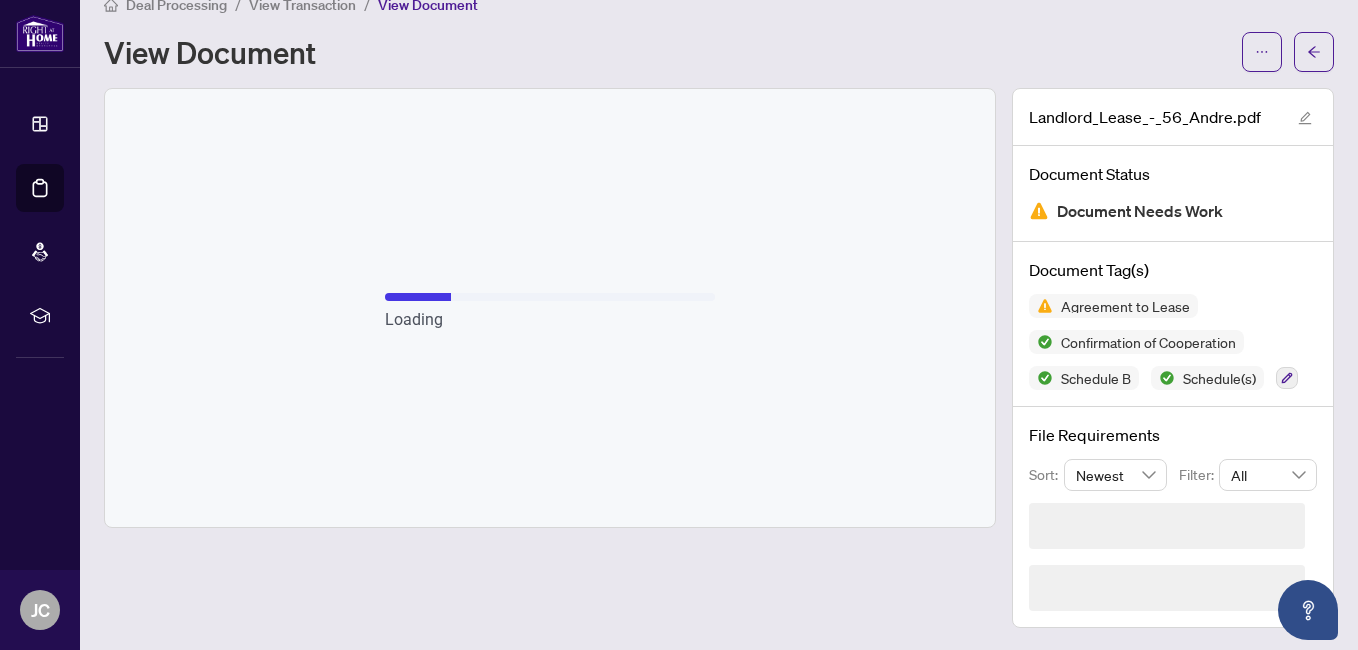 scroll, scrollTop: 0, scrollLeft: 0, axis: both 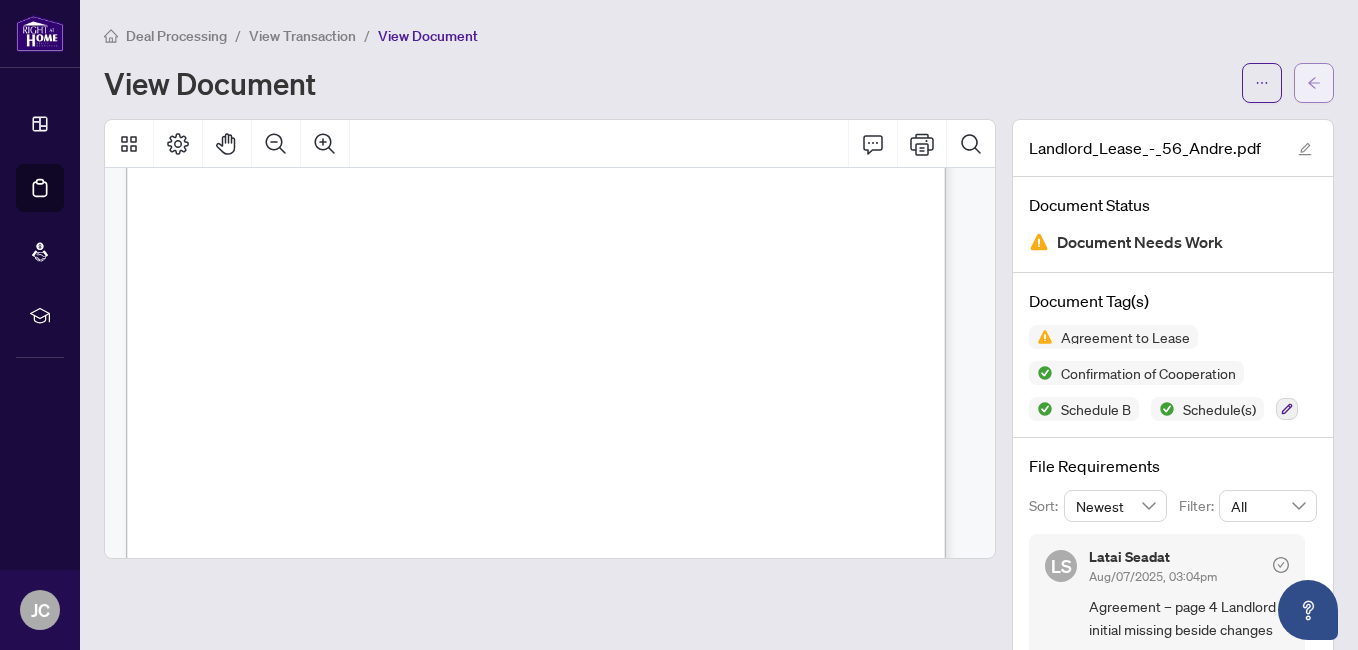 click 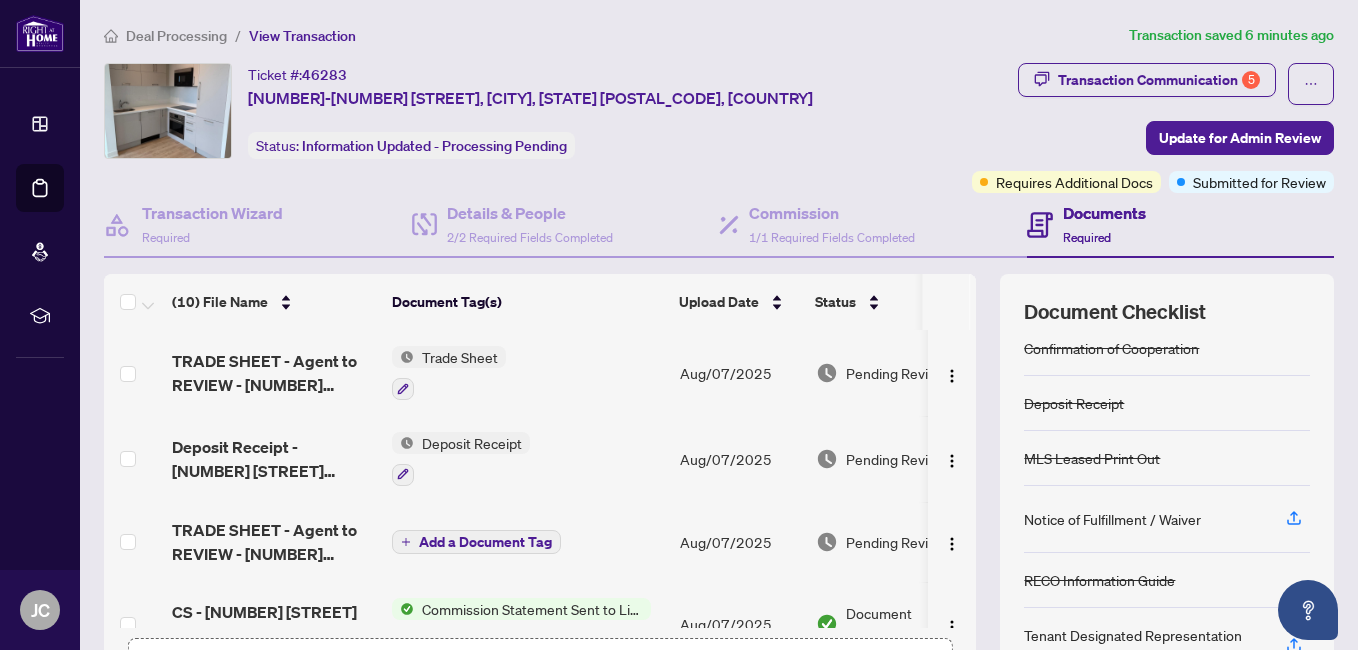 scroll, scrollTop: 115, scrollLeft: 0, axis: vertical 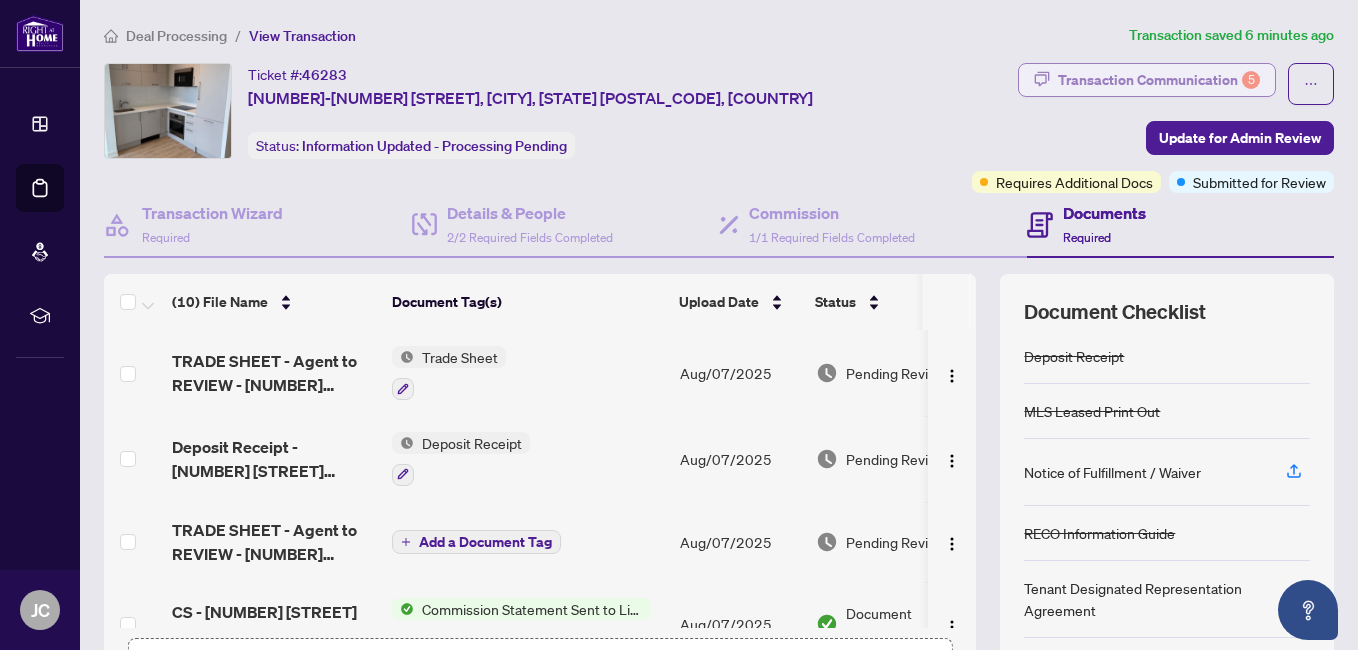 click on "Transaction Communication 5" at bounding box center [1159, 80] 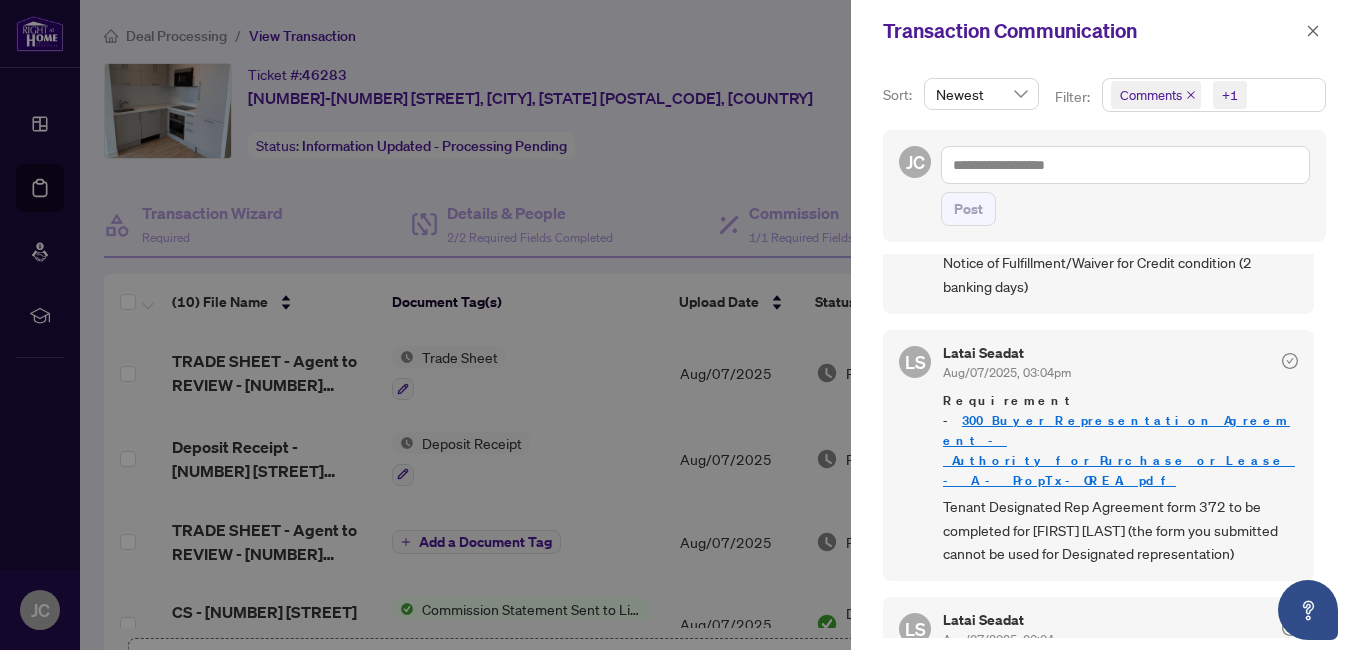 scroll, scrollTop: 300, scrollLeft: 0, axis: vertical 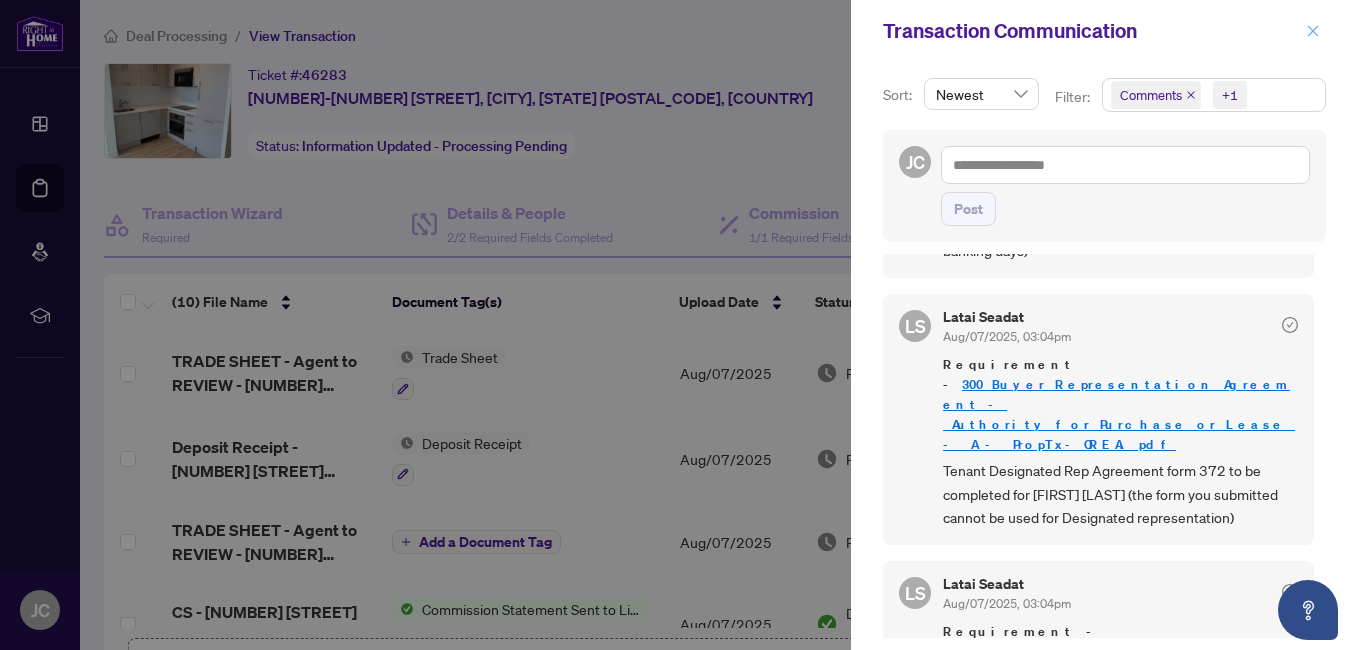 click 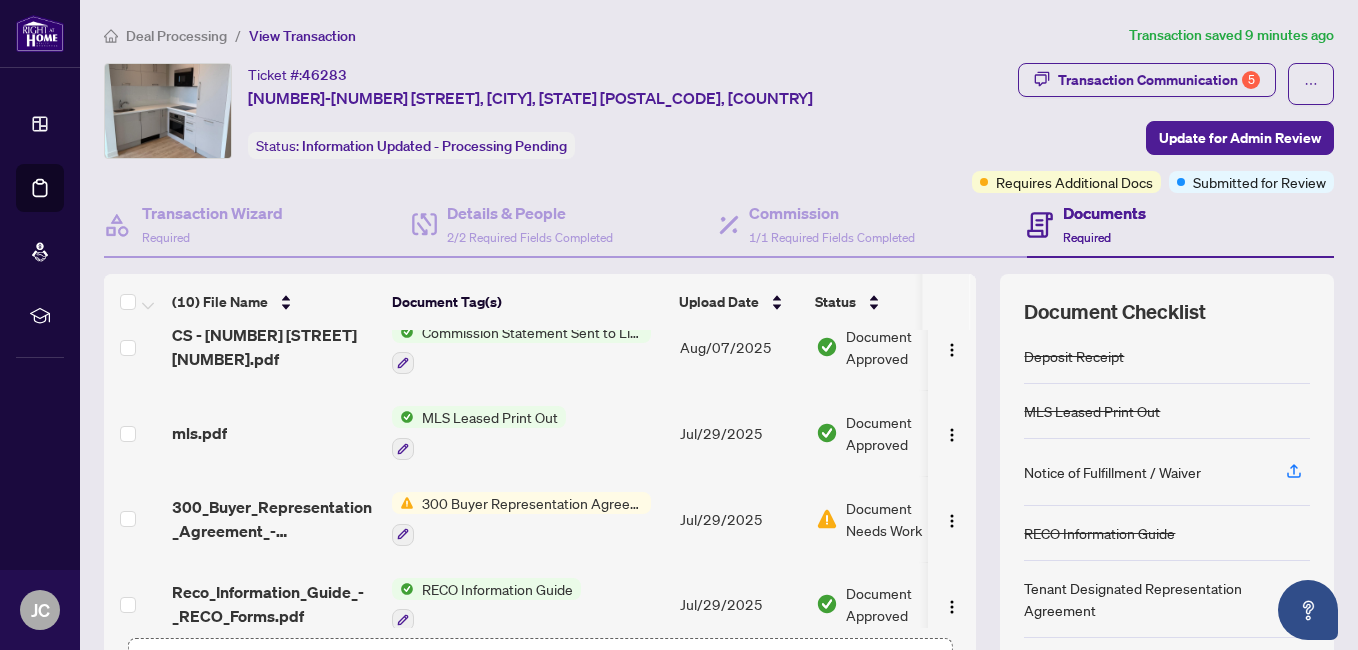 scroll, scrollTop: 257, scrollLeft: 0, axis: vertical 